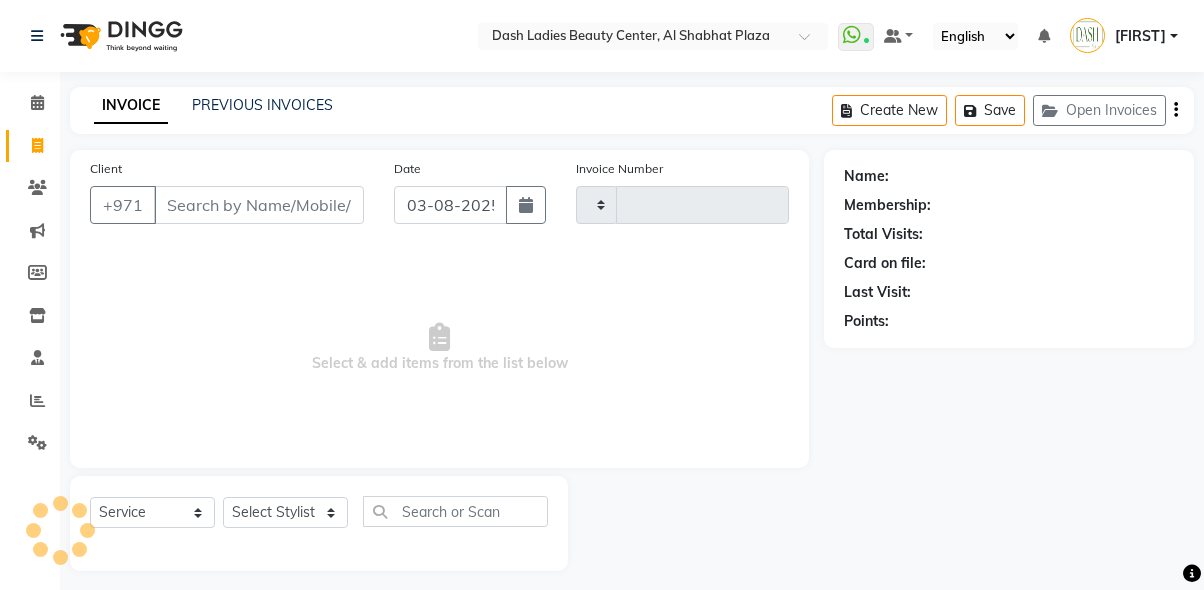 select on "service" 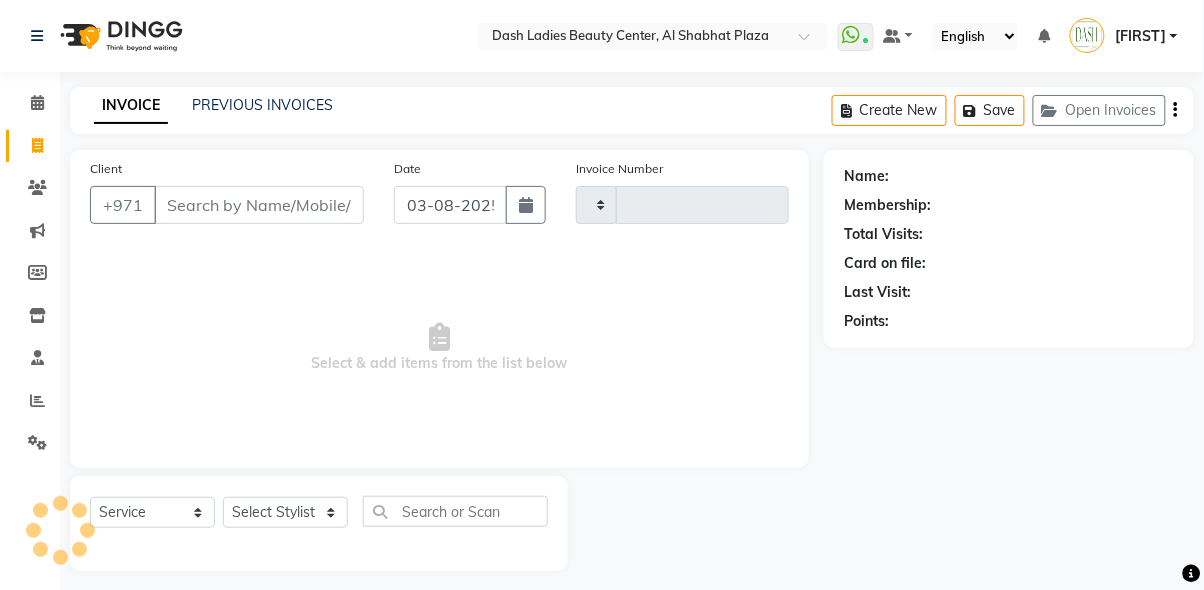 scroll, scrollTop: 0, scrollLeft: 0, axis: both 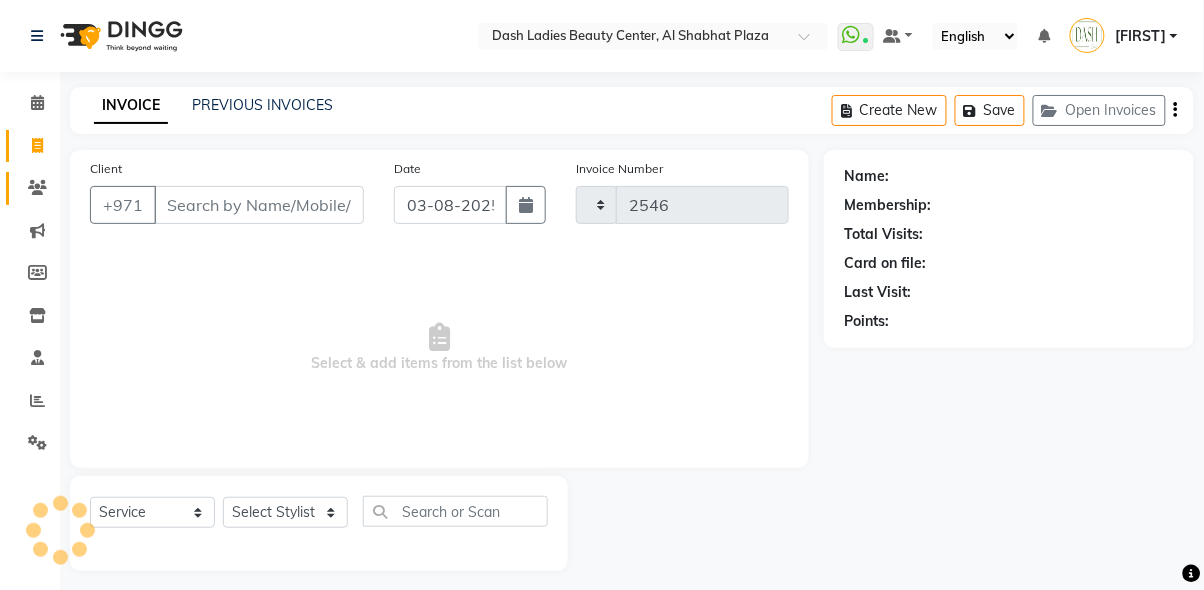click 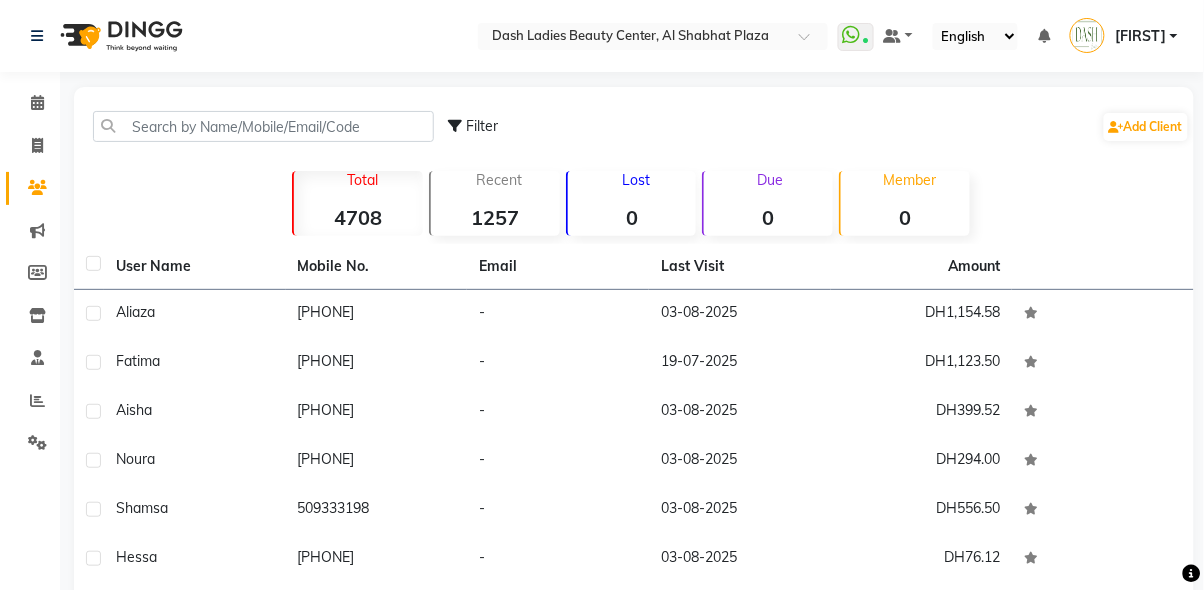 click on "[PHONE]" 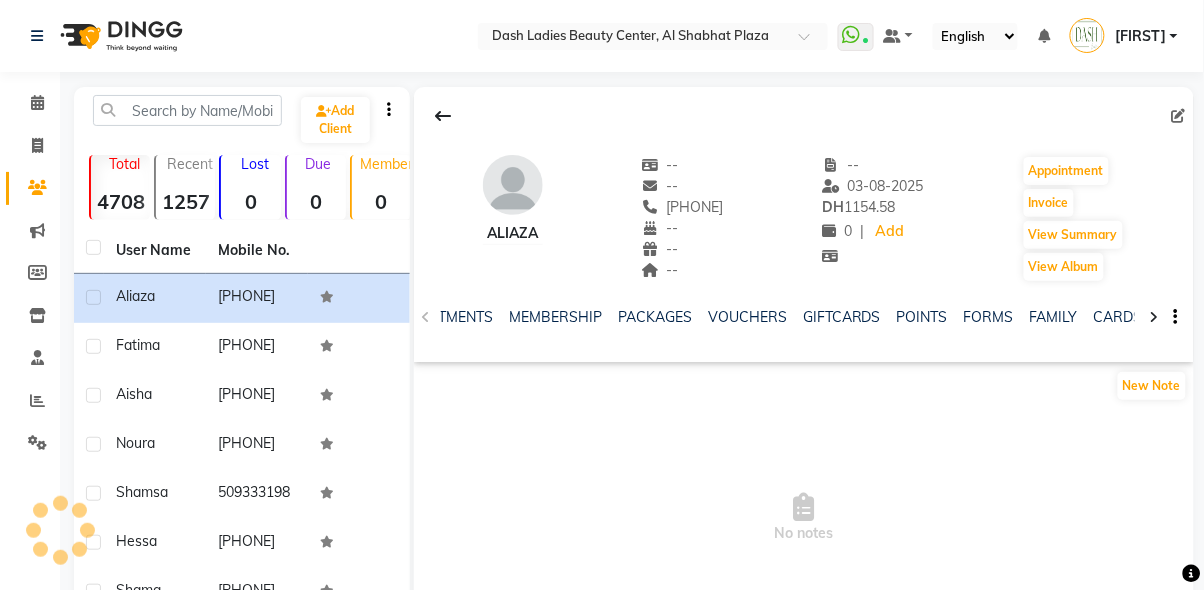 scroll, scrollTop: 0, scrollLeft: 572, axis: horizontal 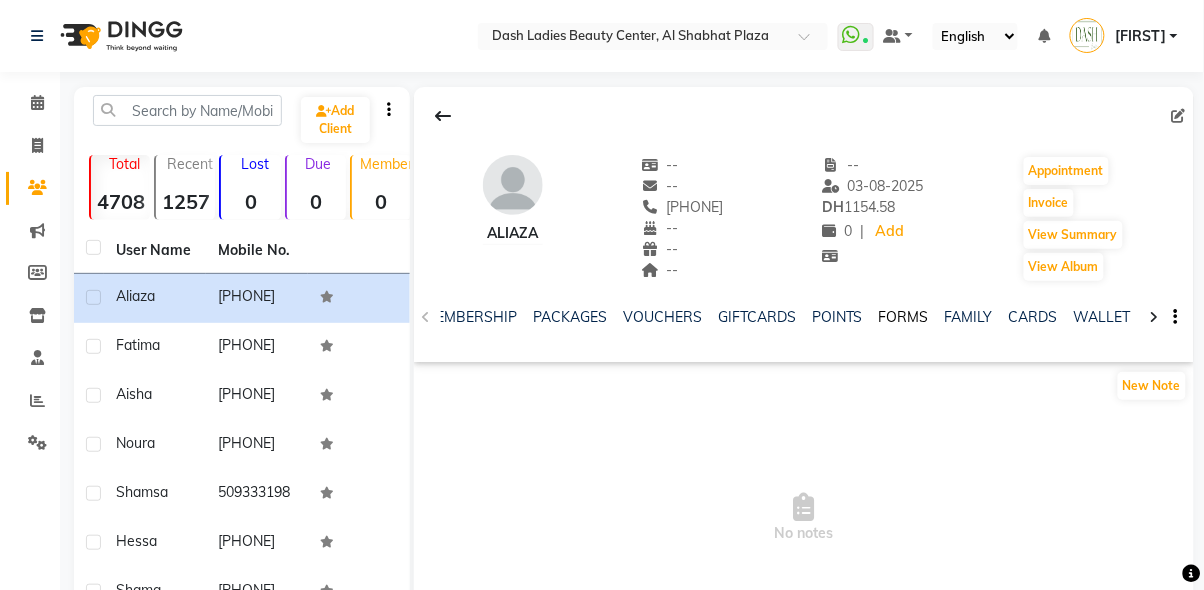 click on "FORMS" 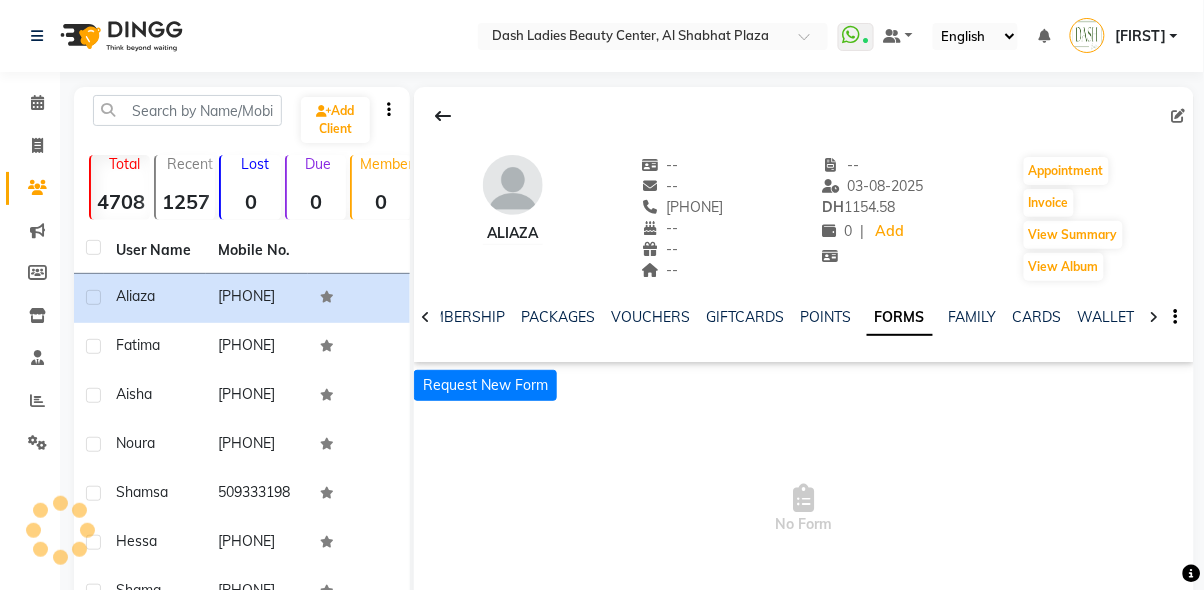 scroll, scrollTop: 0, scrollLeft: 404, axis: horizontal 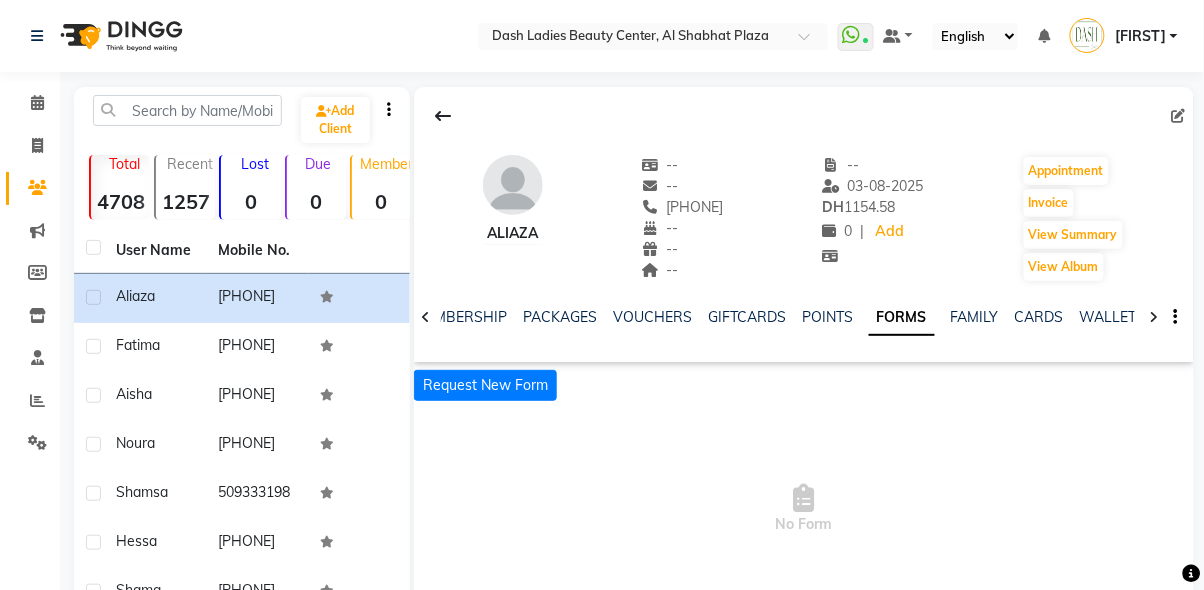 click on "Request New Form" 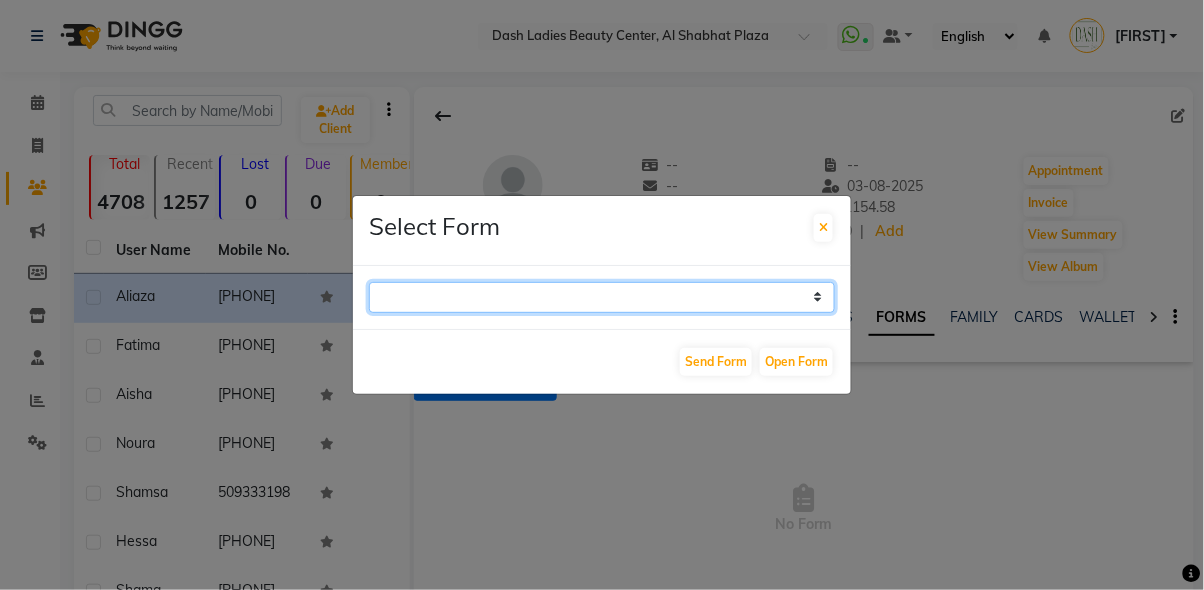 click on "Waxing Client Consultation Form SUBJECT: DUTIES AND RESPONSIBILITIES Customer Waiver Arabic Customer Waiver Facial Waiver" 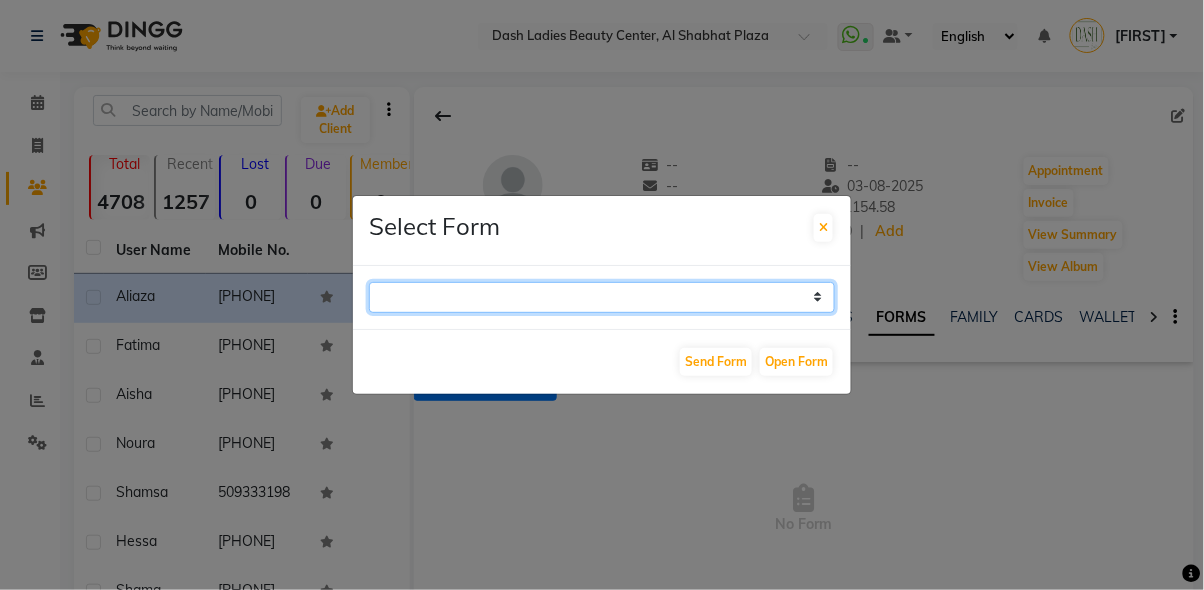 select on "243" 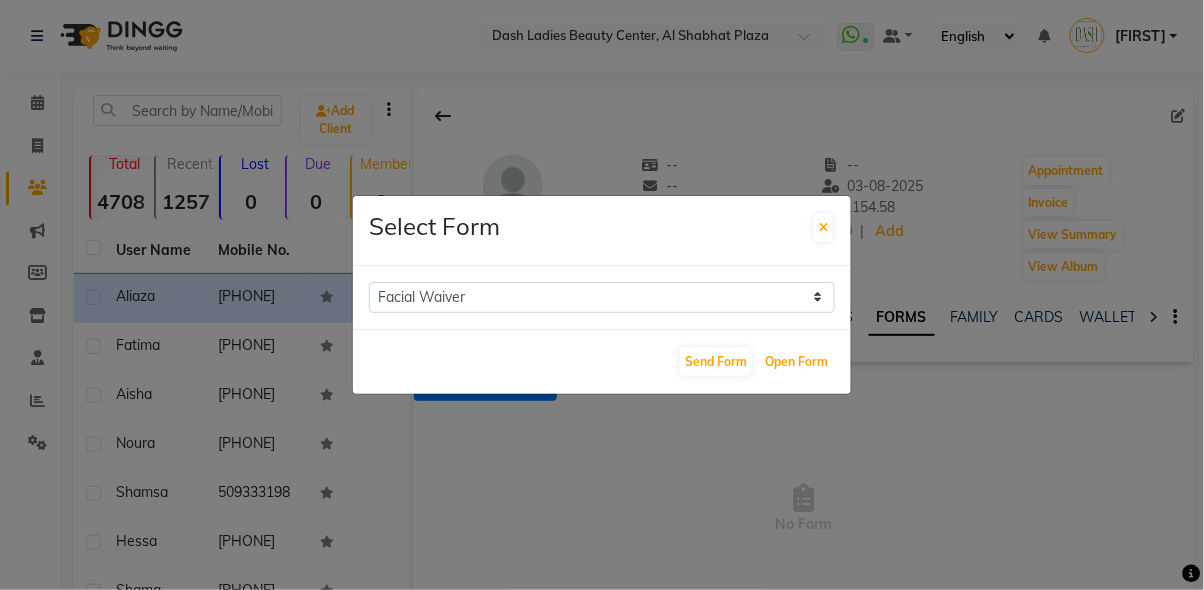 click on "Open Form" 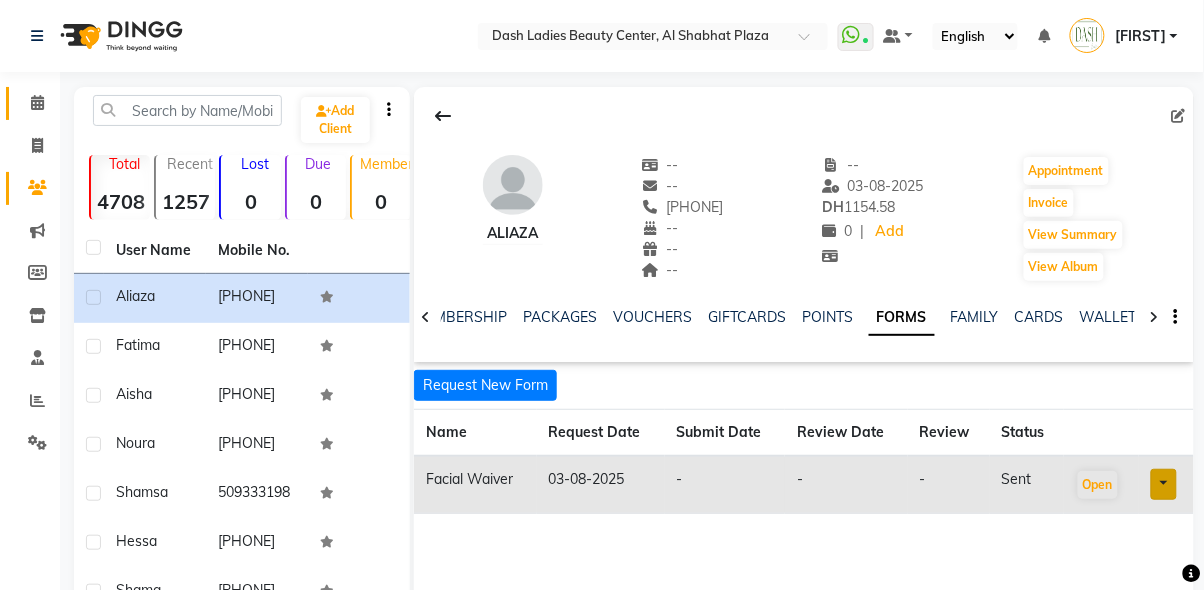 click 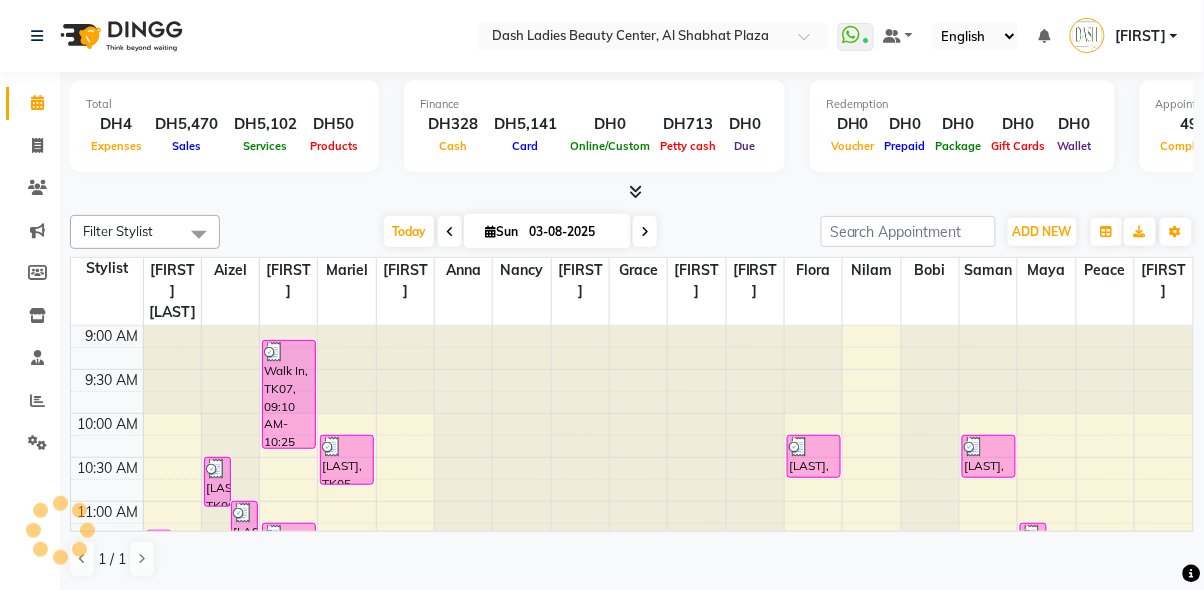 scroll, scrollTop: 0, scrollLeft: 0, axis: both 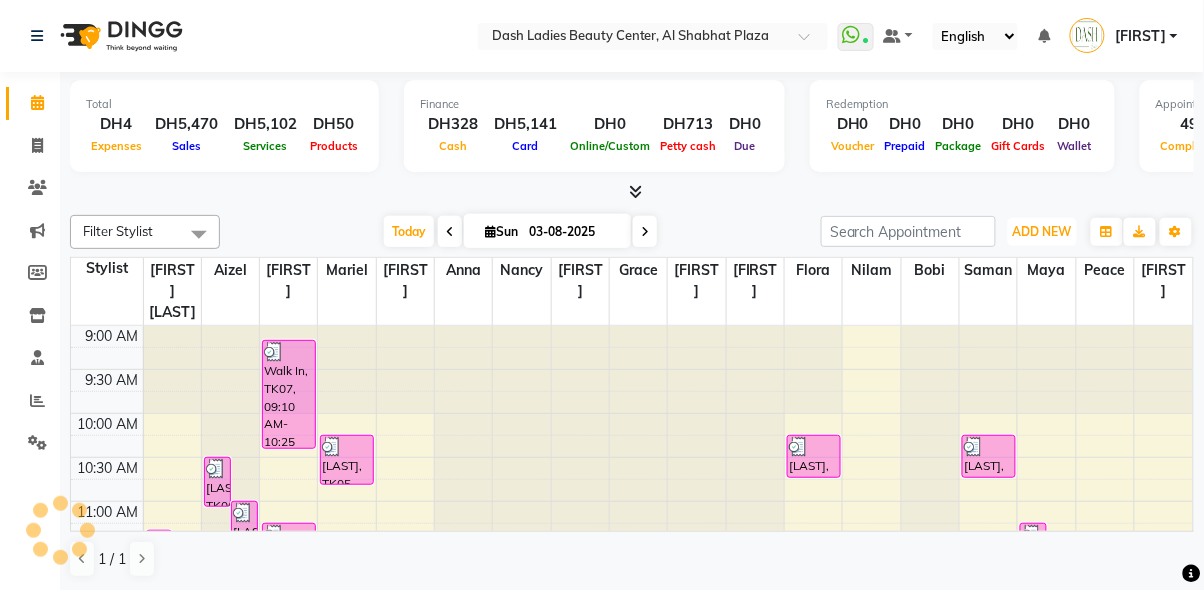 click on "ADD NEW" at bounding box center (1042, 231) 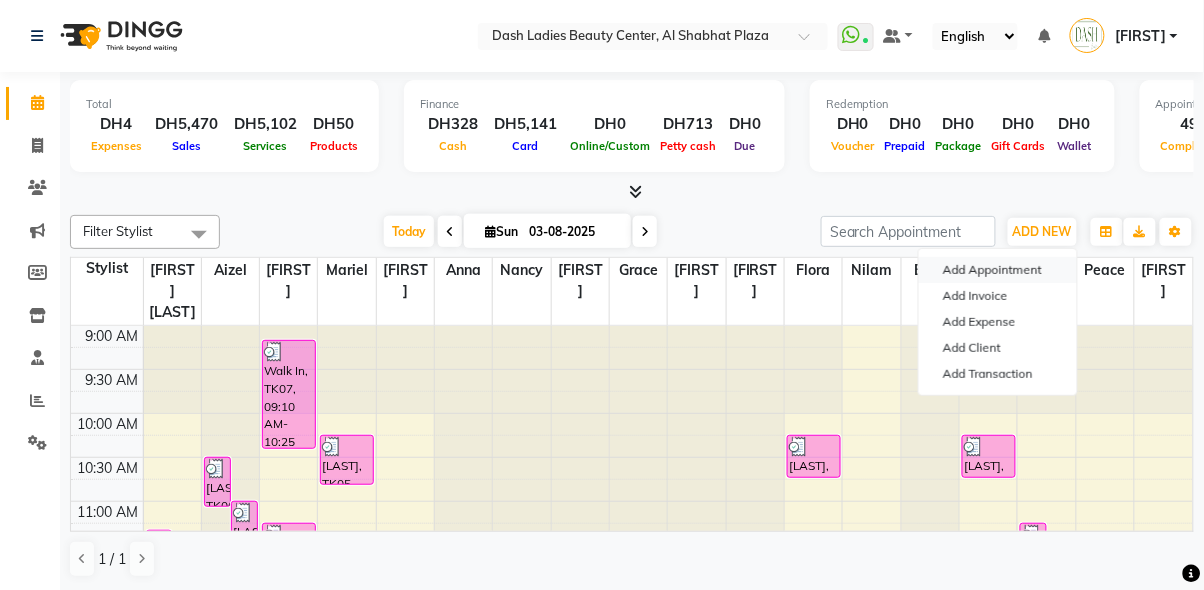 click on "Add Appointment" at bounding box center (998, 270) 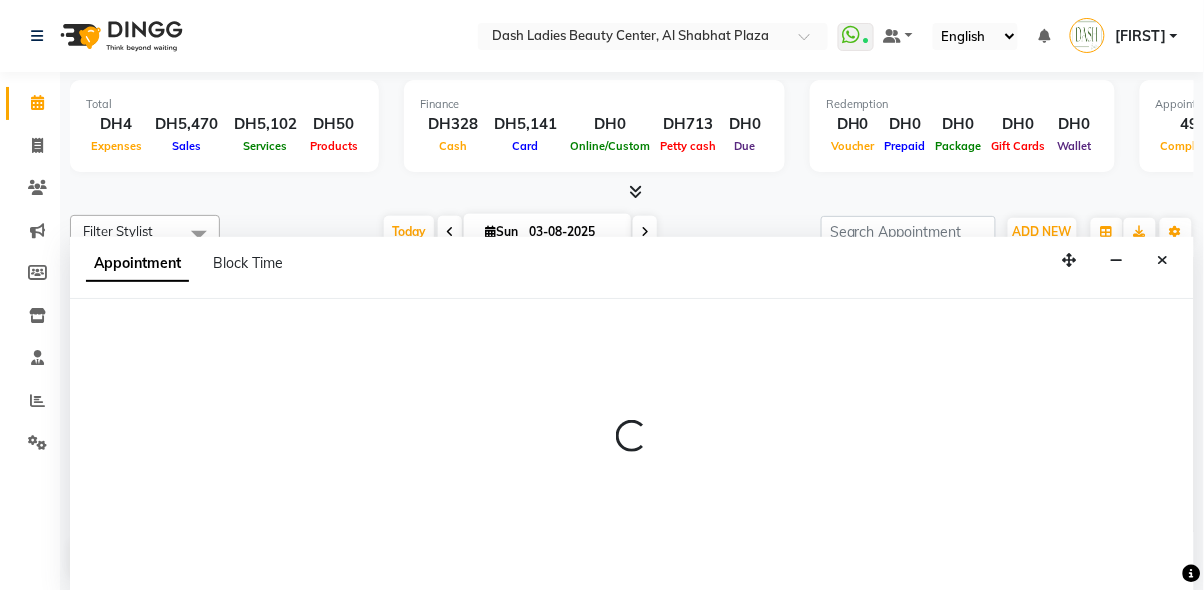 scroll, scrollTop: 0, scrollLeft: 0, axis: both 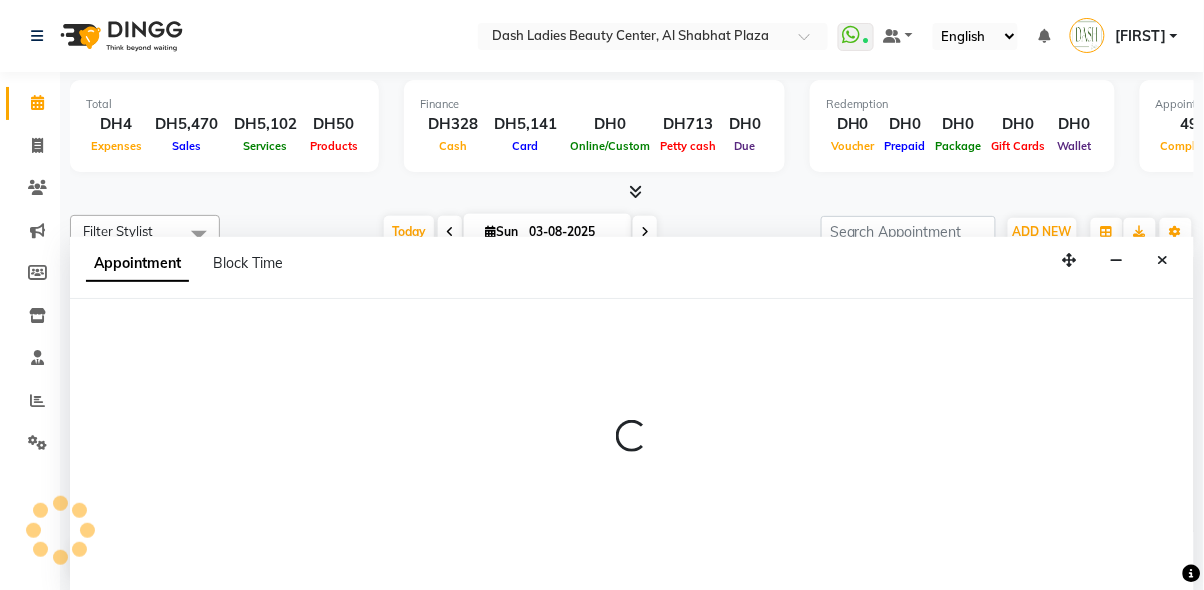 select on "600" 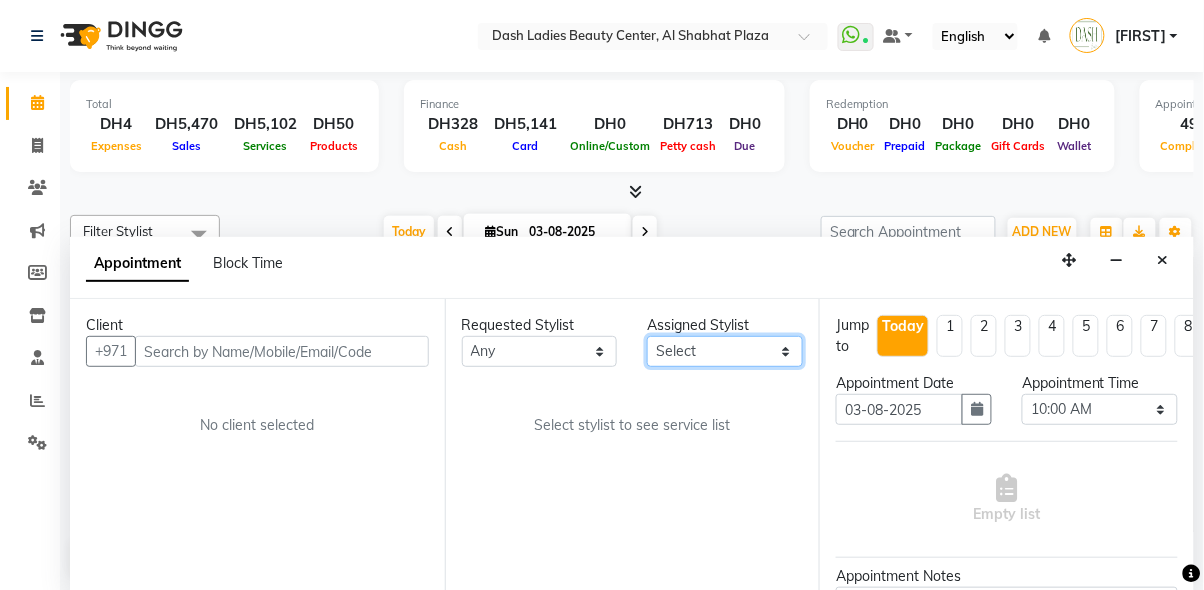 click on "Select [FIRST] [FIRST] [FIRST] [FIRST] [FIRST] [FIRST] [FIRST] [FIRST] [FIRST] [FIRST] [FIRST] [FIRST] [FIRST] [FIRST] [FIRST]" at bounding box center [725, 351] 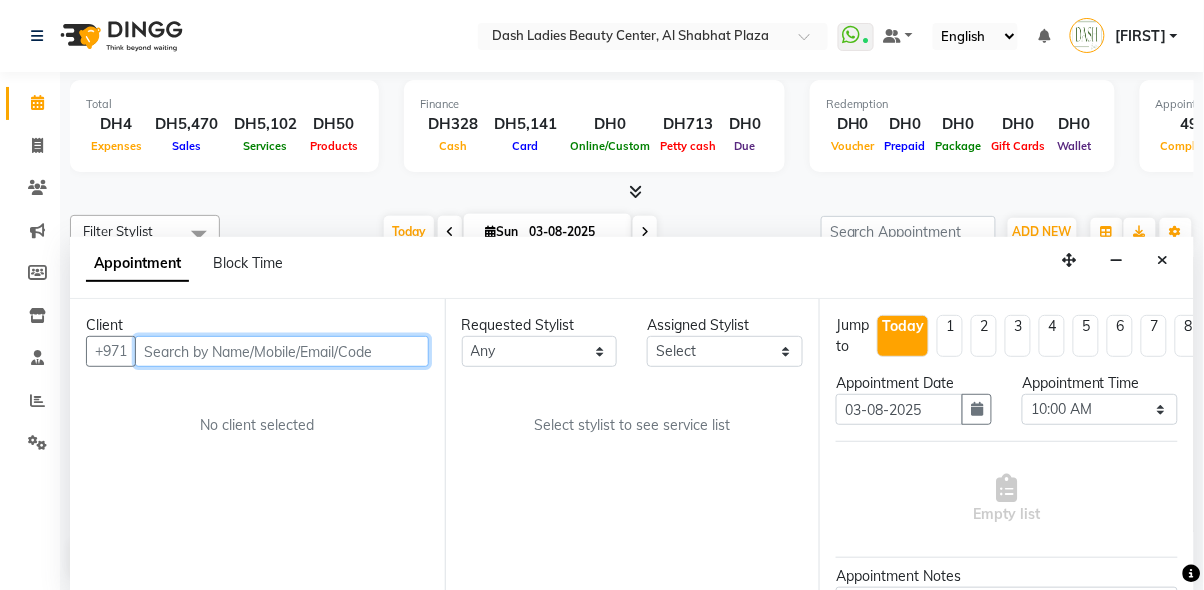 click at bounding box center [282, 351] 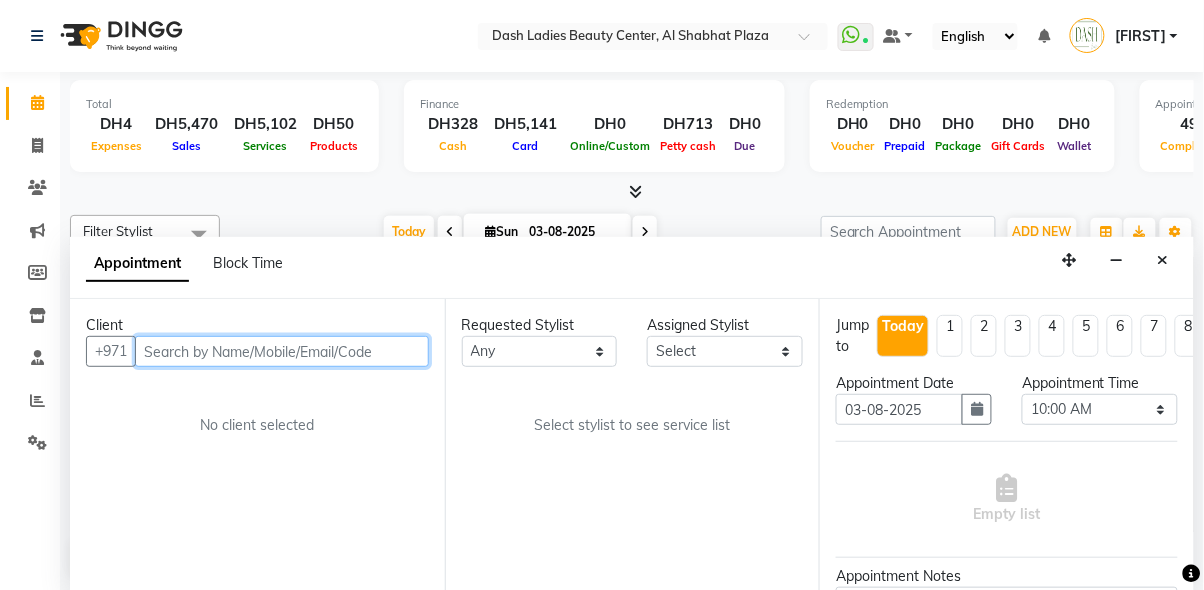 click at bounding box center [282, 351] 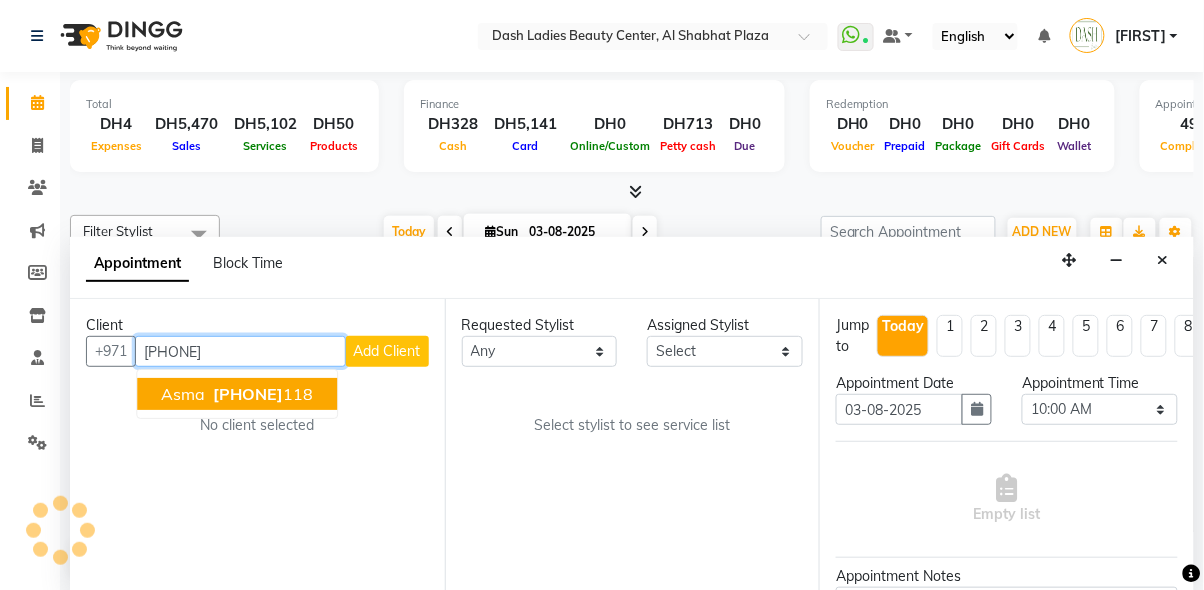 click on "[FIRST] [PHONE] [NUMBER]" at bounding box center [237, 394] 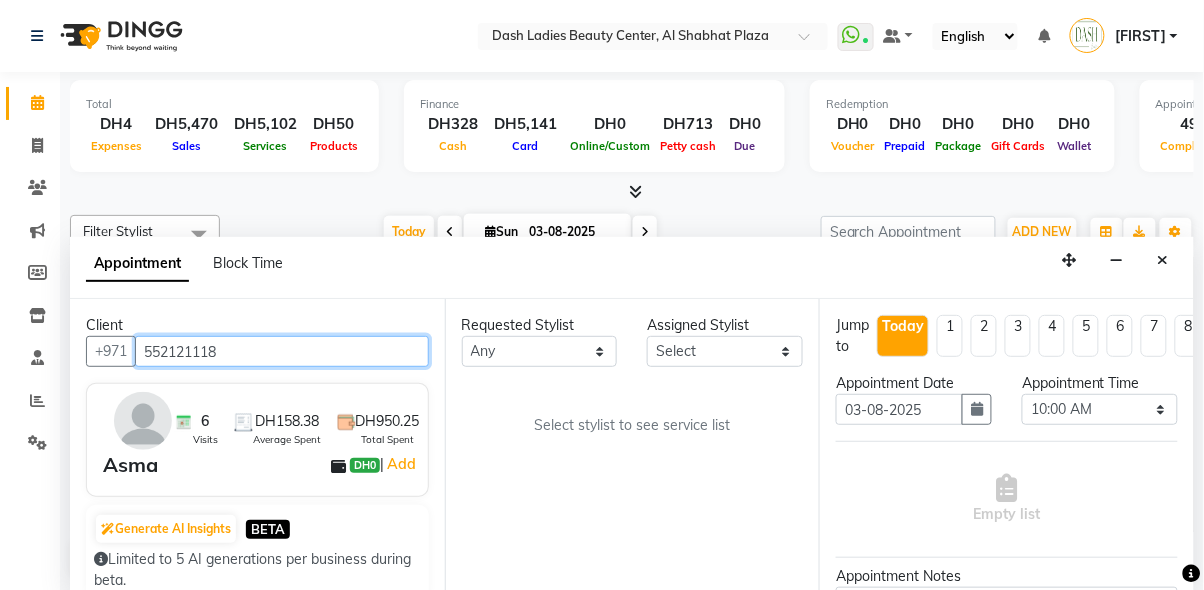 type on "552121118" 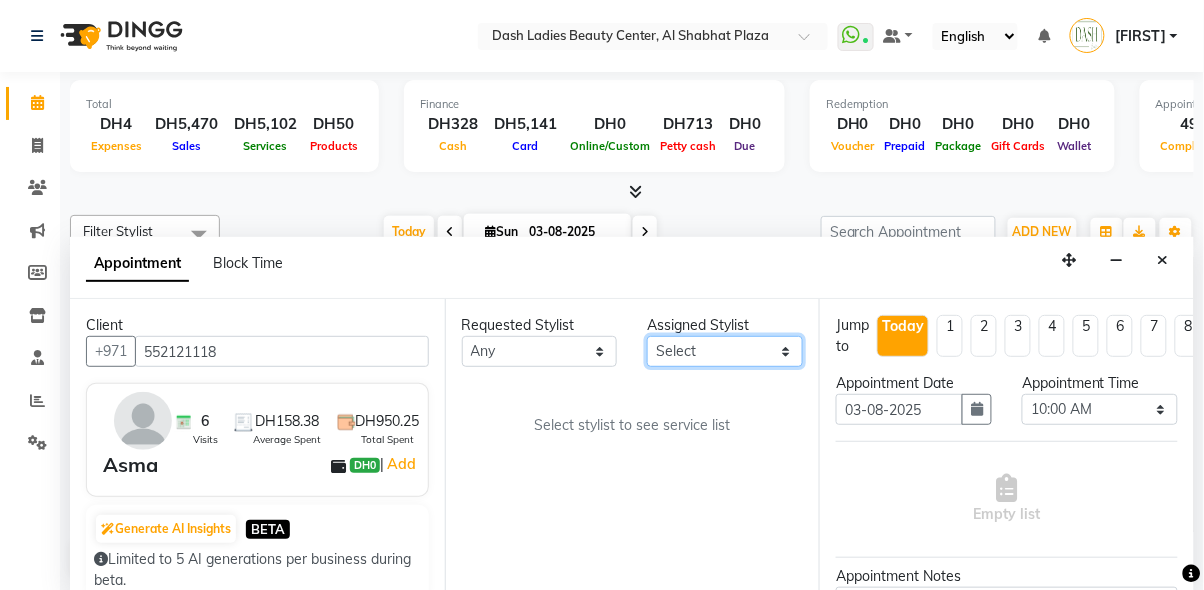 click on "Select [FIRST] [FIRST] [FIRST] [FIRST] [FIRST] [FIRST] [FIRST] [FIRST] [FIRST] [FIRST] [FIRST] [FIRST] [FIRST] [FIRST] [FIRST]" at bounding box center [725, 351] 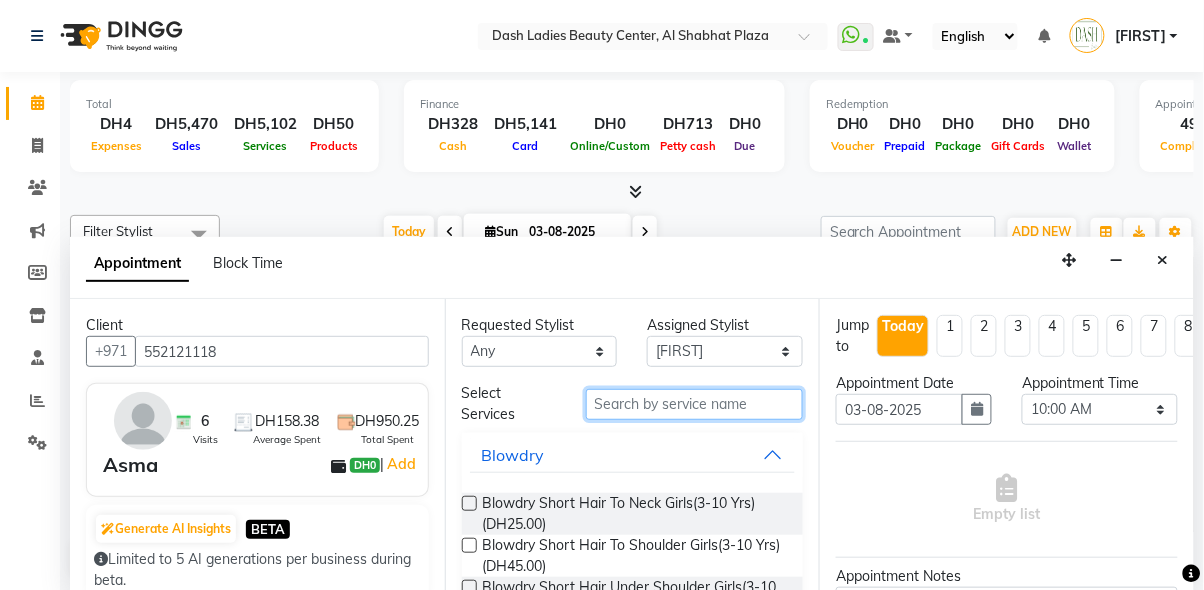 click at bounding box center (695, 404) 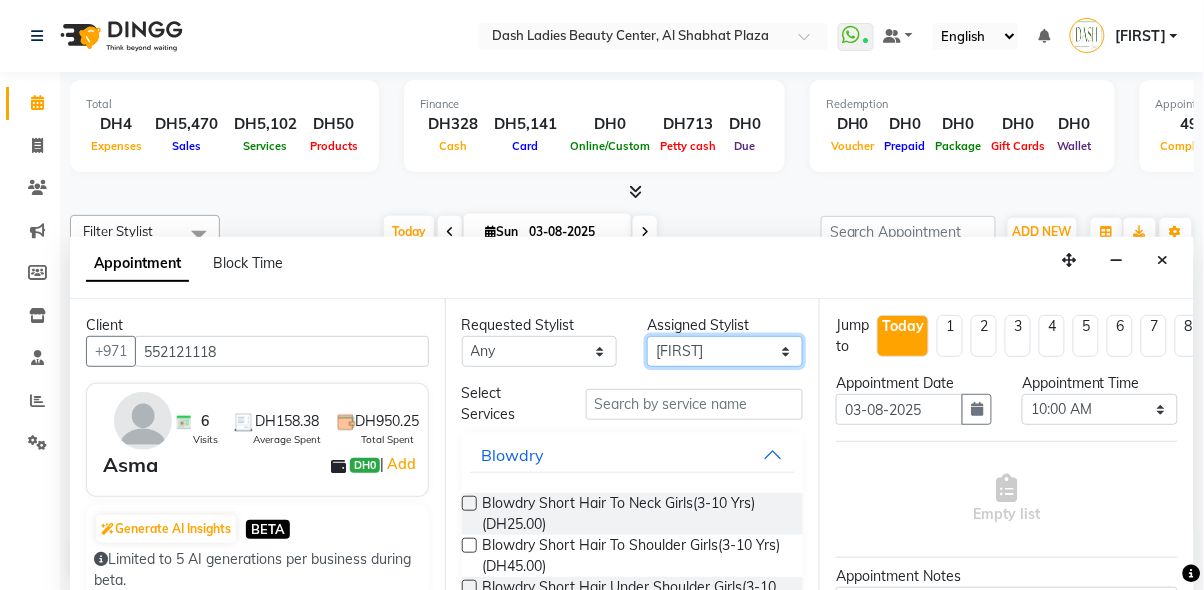 click on "Select [FIRST] [FIRST] [FIRST] [FIRST] [FIRST] [FIRST] [FIRST] [FIRST] [FIRST] [FIRST] [FIRST] [FIRST] [FIRST] [FIRST] [FIRST]" at bounding box center [725, 351] 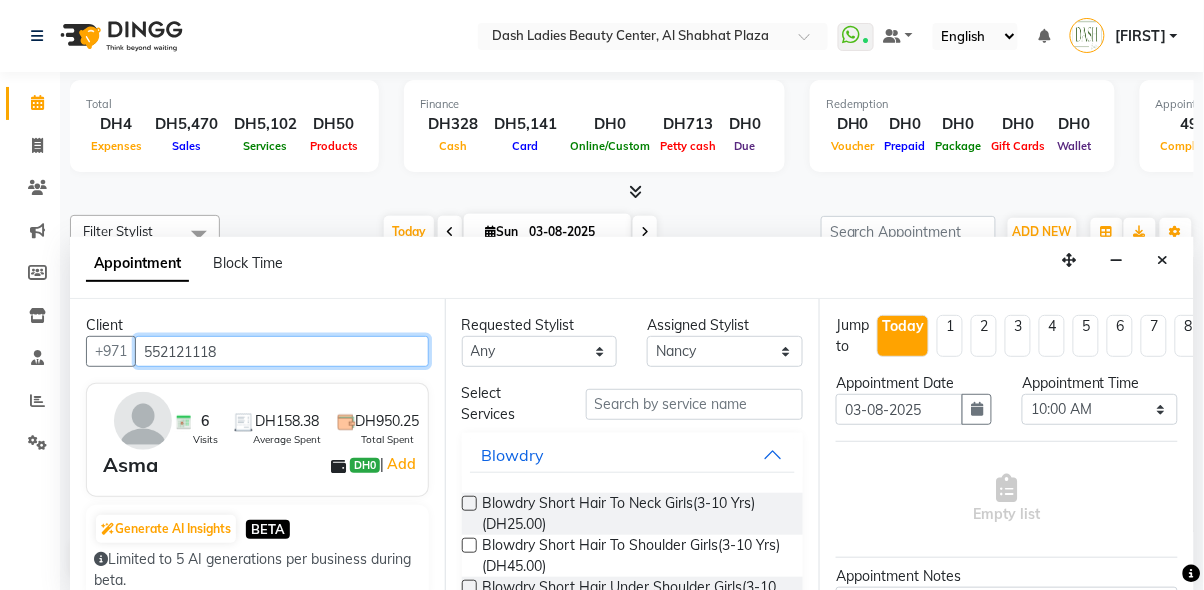click on "552121118" at bounding box center [282, 351] 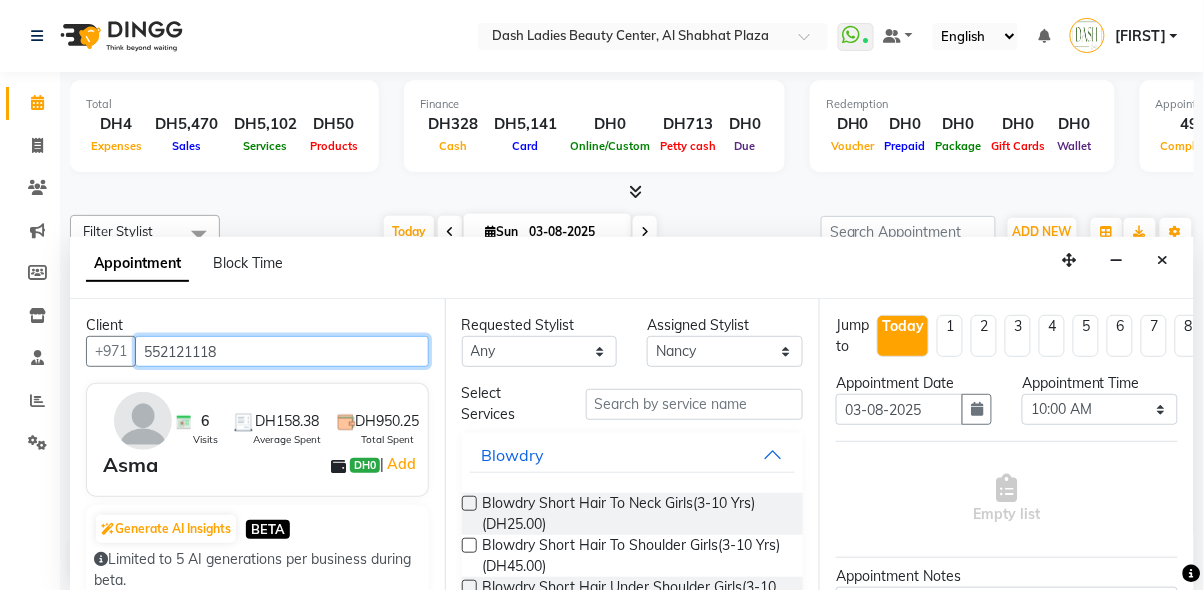 click on "552121118" at bounding box center (282, 351) 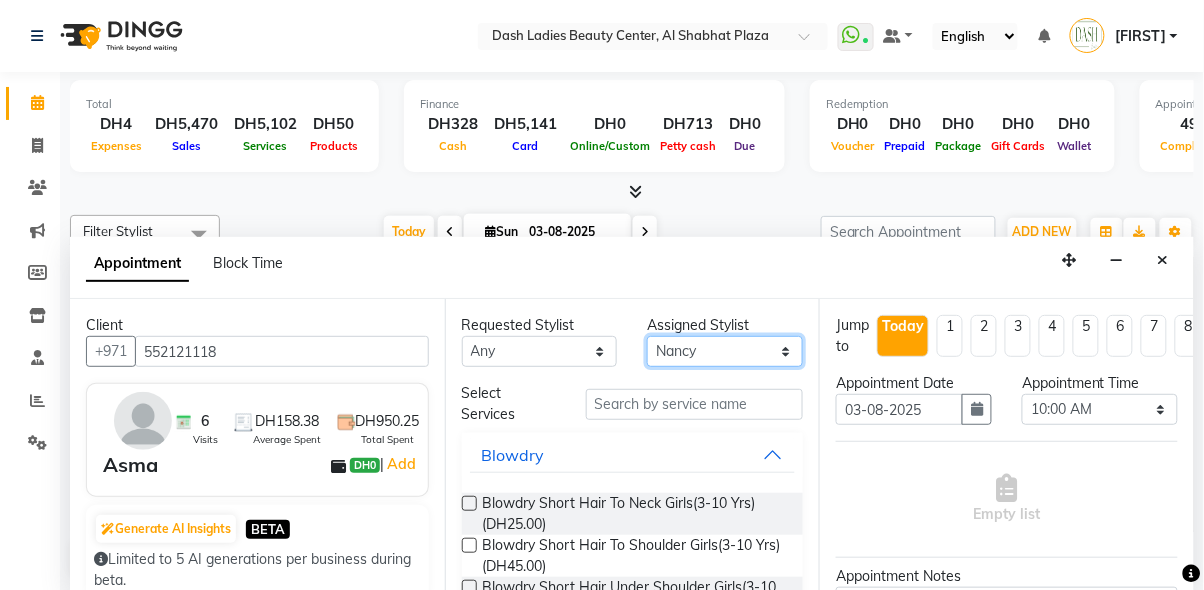 click on "Select [FIRST] [FIRST] [FIRST] [FIRST] [FIRST] [FIRST] [FIRST] [FIRST] [FIRST] [FIRST] [FIRST] [FIRST] [FIRST] [FIRST] [FIRST]" at bounding box center (725, 351) 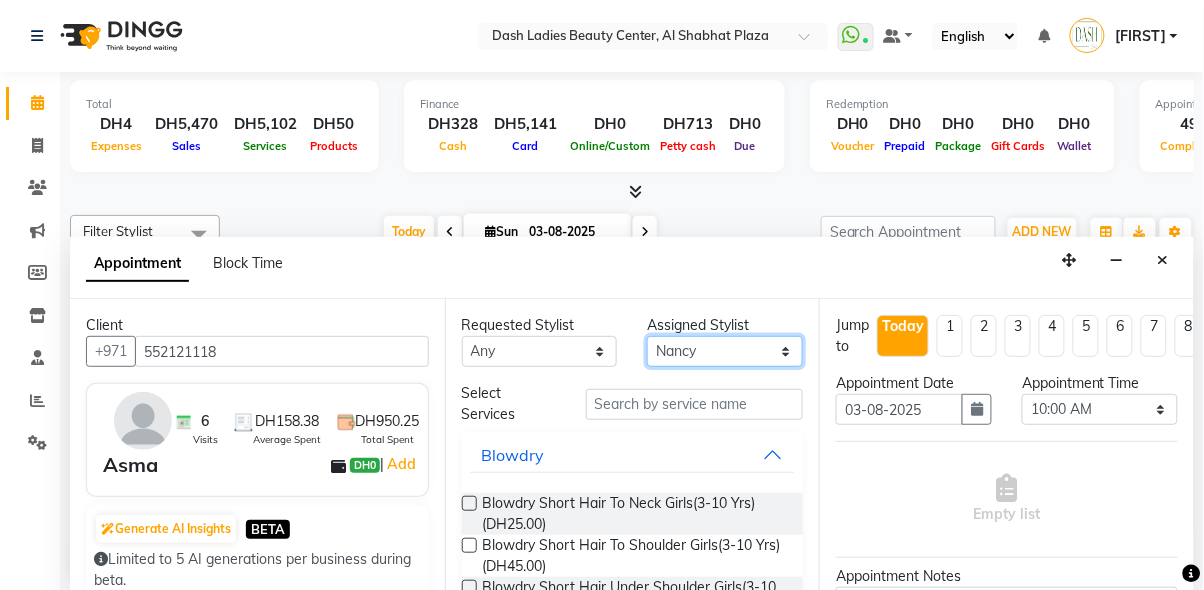 select on "82782" 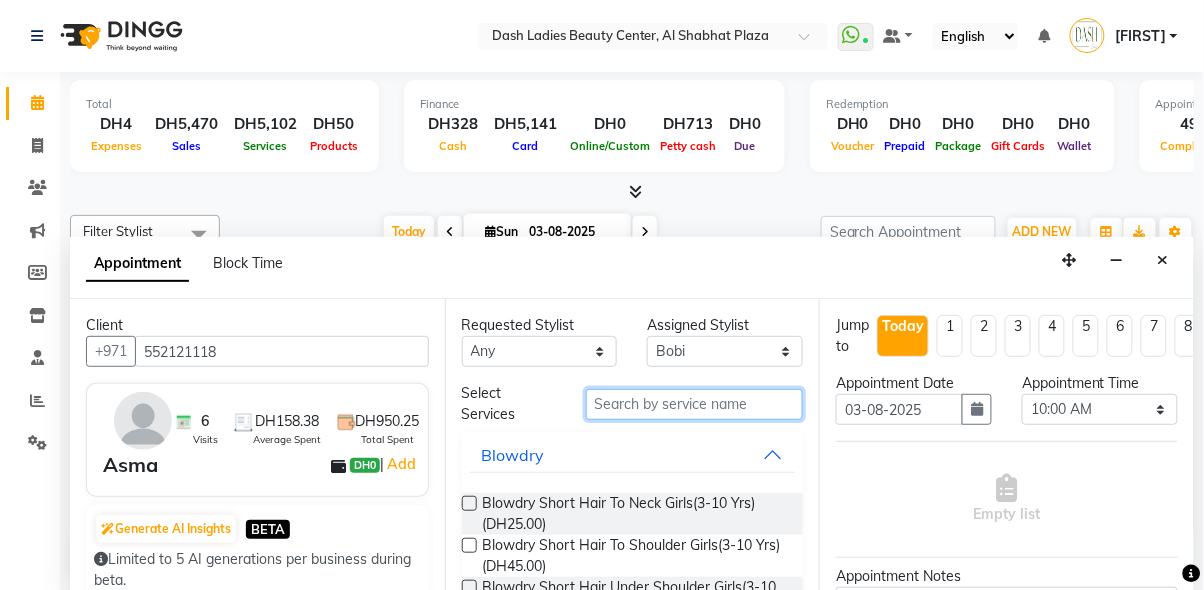 click at bounding box center [695, 404] 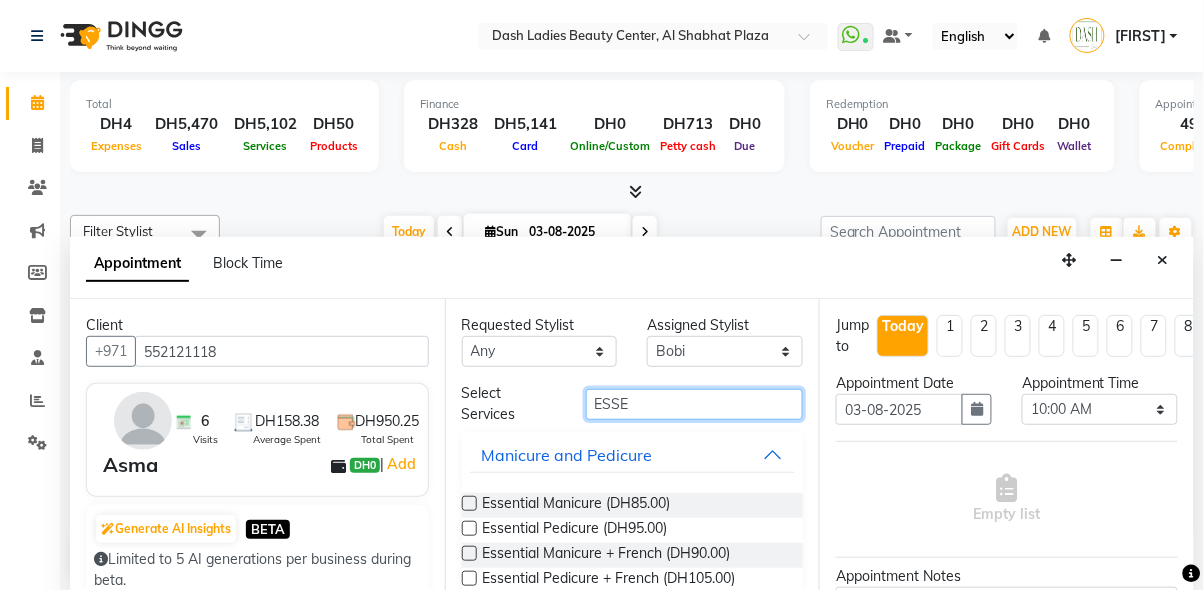 type on "ESSE" 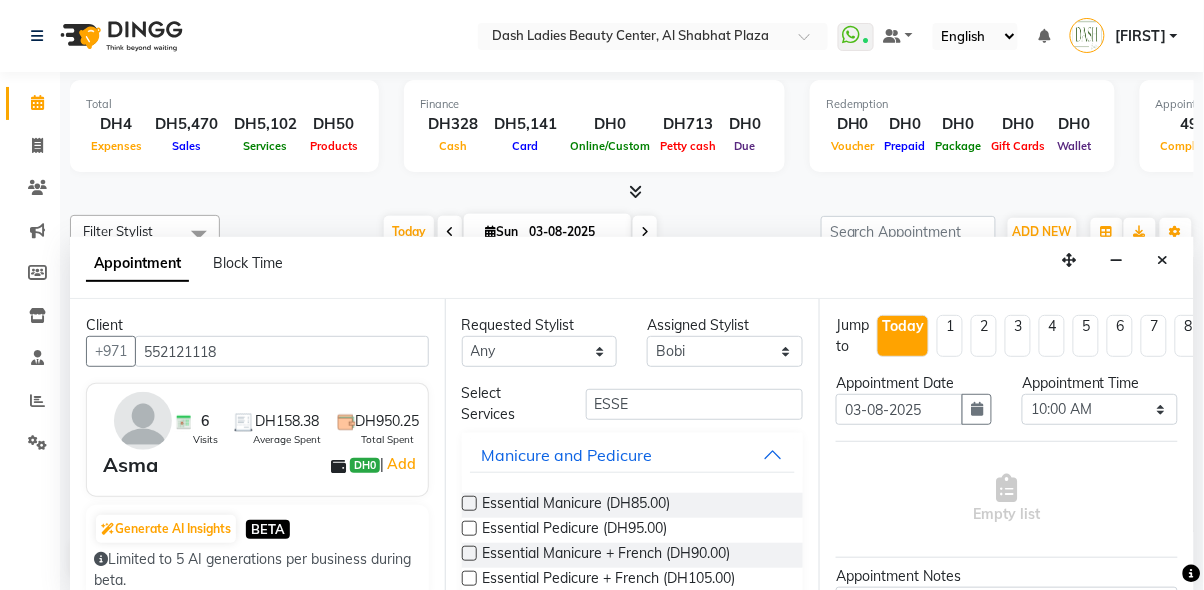 click at bounding box center (469, 503) 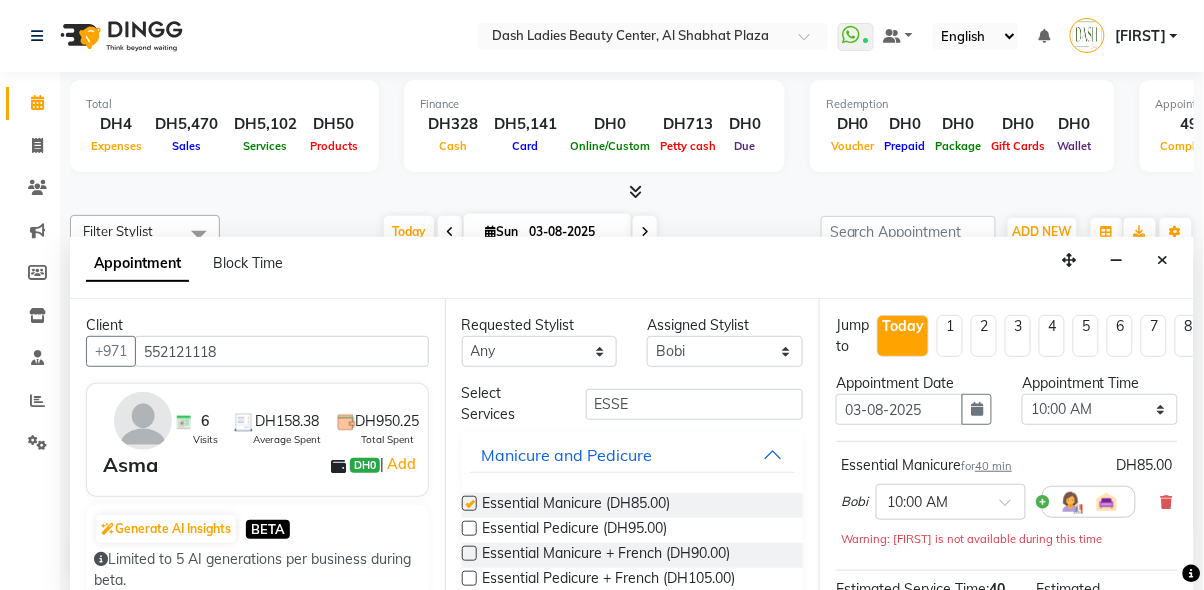 checkbox on "false" 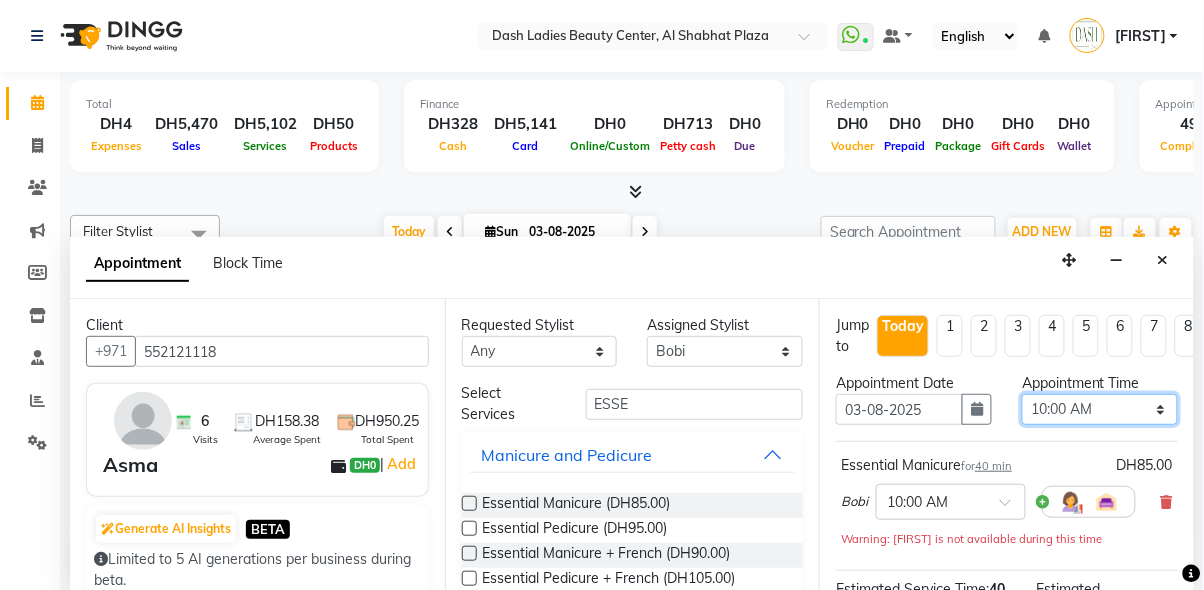 click on "Select 10:00 AM 10:15 AM 10:30 AM 10:45 AM 11:00 AM 11:15 AM 11:30 AM 11:45 AM 12:00 PM 12:15 PM 12:30 PM 12:45 PM 01:00 PM 01:15 PM 01:30 PM 01:45 PM 02:00 PM 02:15 PM 02:30 PM 02:45 PM 03:00 PM 03:15 PM 03:30 PM 03:45 PM 04:00 PM 04:15 PM 04:30 PM 04:45 PM 05:00 PM 05:15 PM 05:30 PM 05:45 PM 06:00 PM 06:15 PM 06:30 PM 06:45 PM 07:00 PM 07:15 PM 07:30 PM 07:45 PM 08:00 PM 08:15 PM 08:30 PM 08:45 PM 09:00 PM 09:15 PM 09:30 PM 09:45 PM 10:00 PM" at bounding box center (1100, 409) 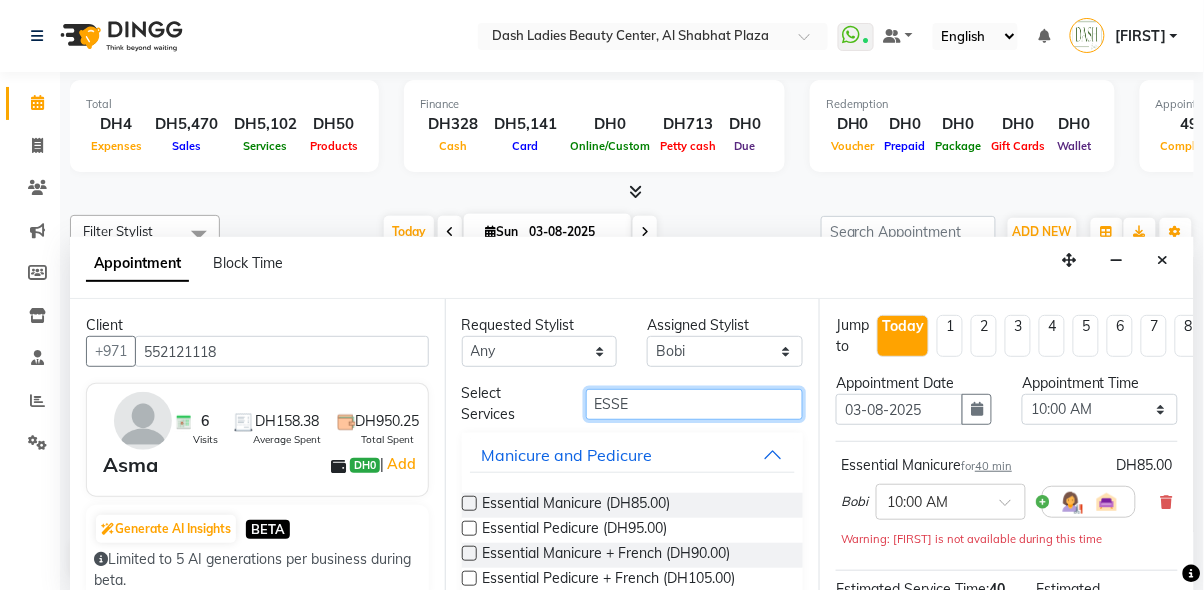 click on "ESSE" at bounding box center (695, 404) 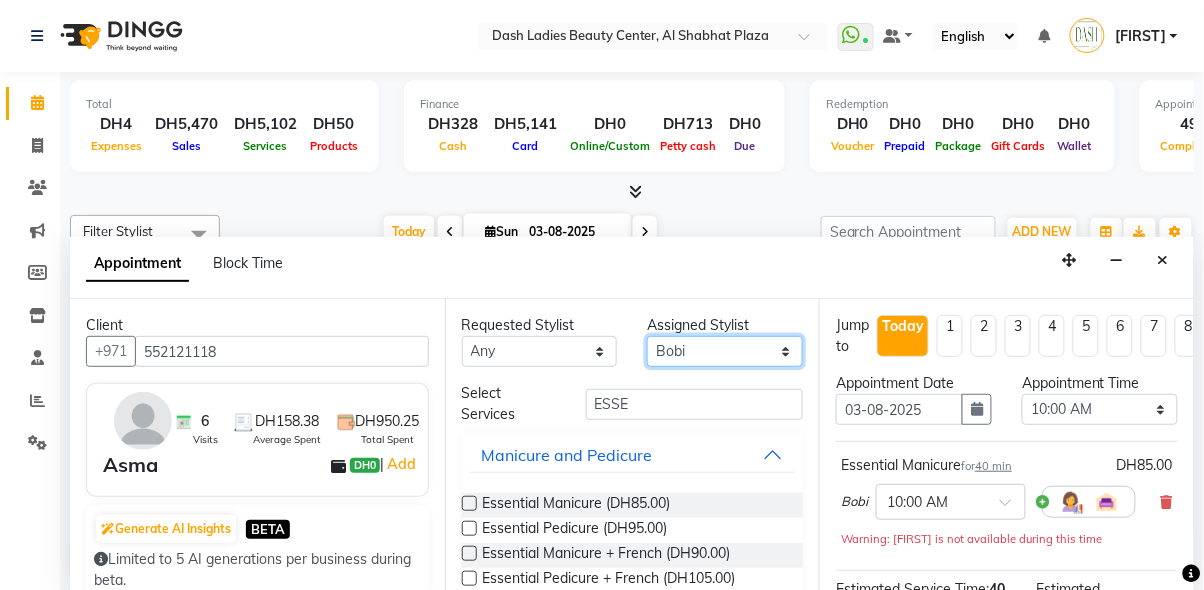 click on "Select [FIRST] [FIRST] [FIRST] [FIRST] [FIRST] [FIRST] [FIRST] [FIRST] [FIRST] [FIRST] [FIRST] [FIRST] [FIRST] [FIRST] [FIRST]" at bounding box center (725, 351) 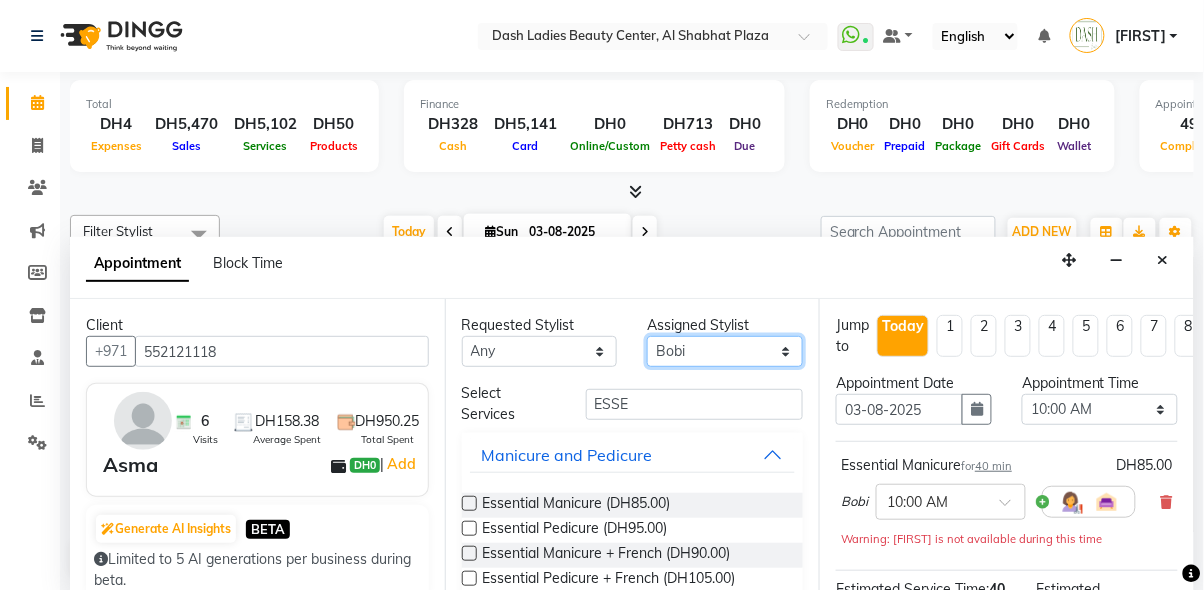 select on "85614" 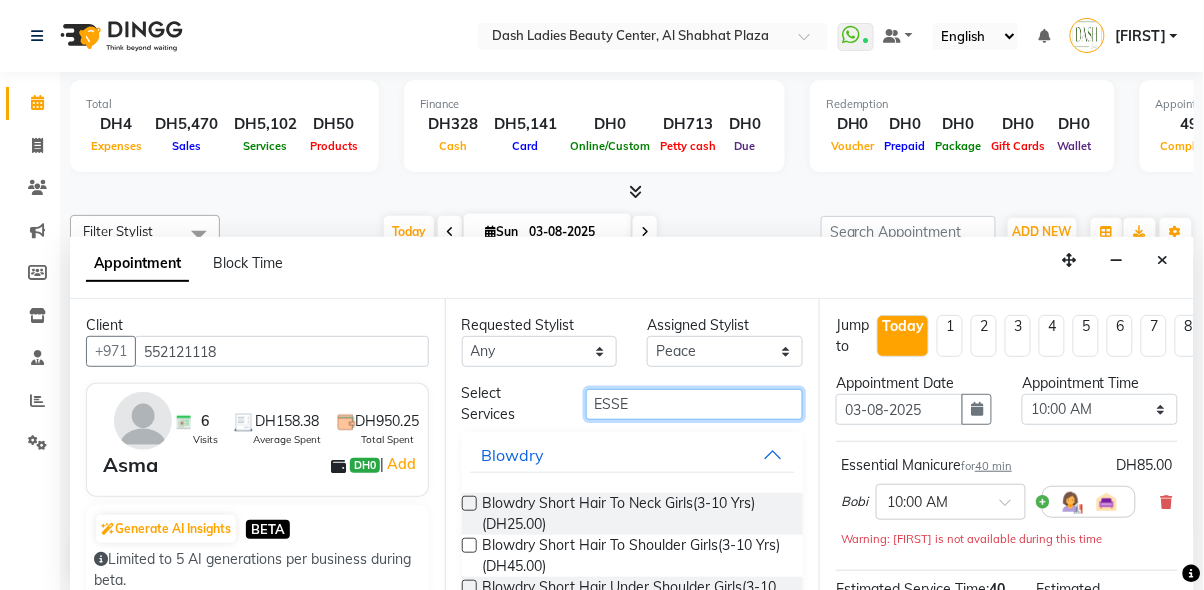 click on "ESSE" at bounding box center [695, 404] 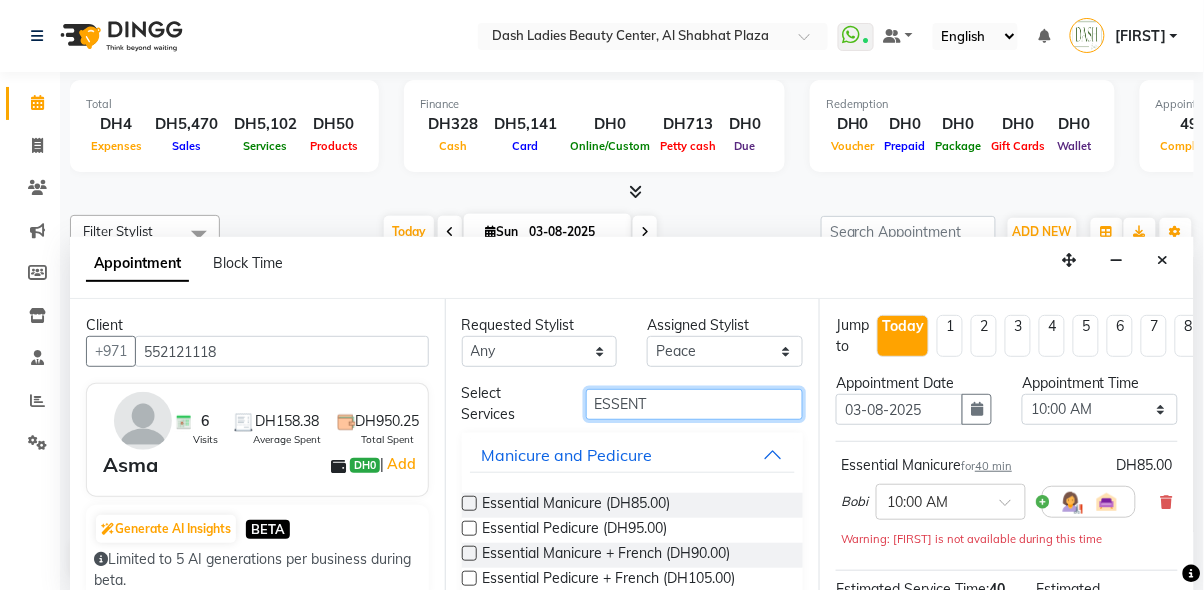 type on "ESSENT" 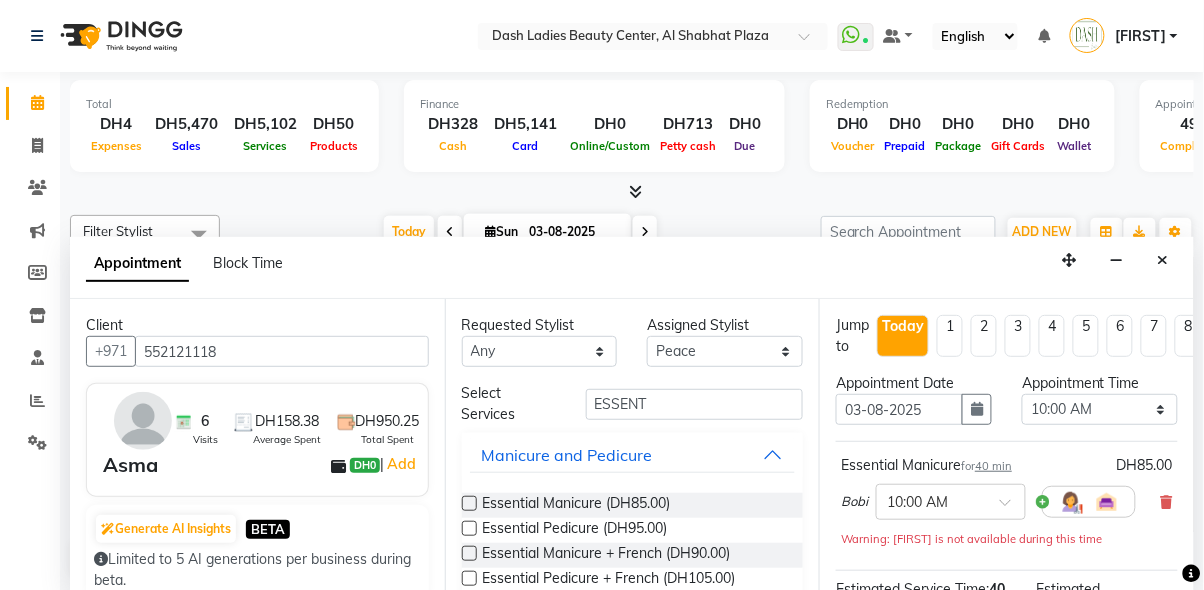 click at bounding box center (469, 528) 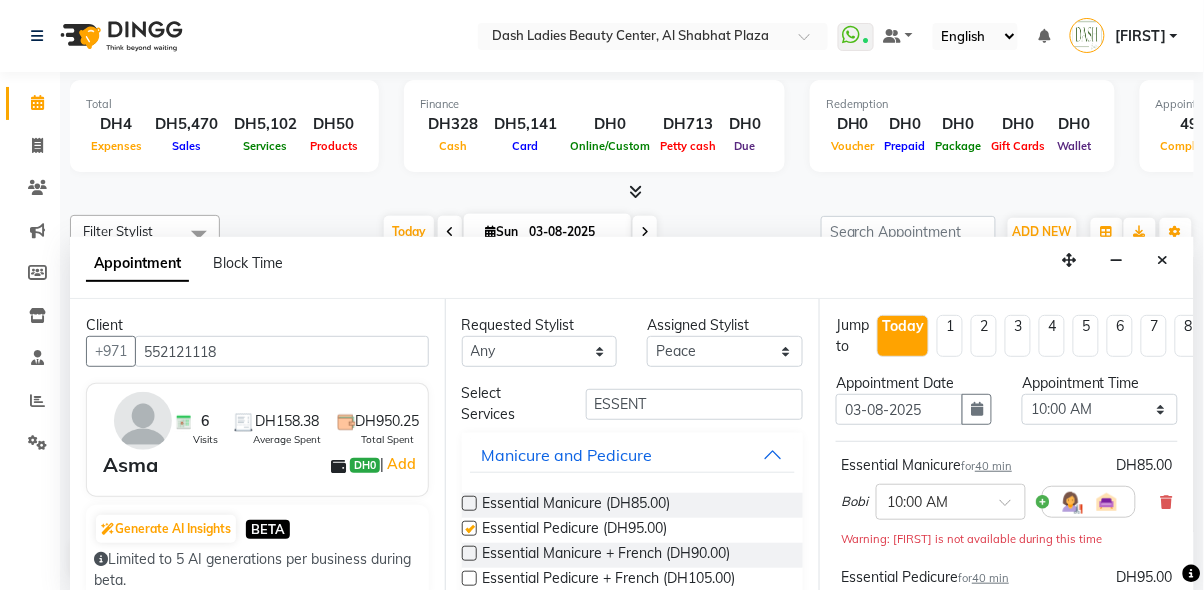 checkbox on "false" 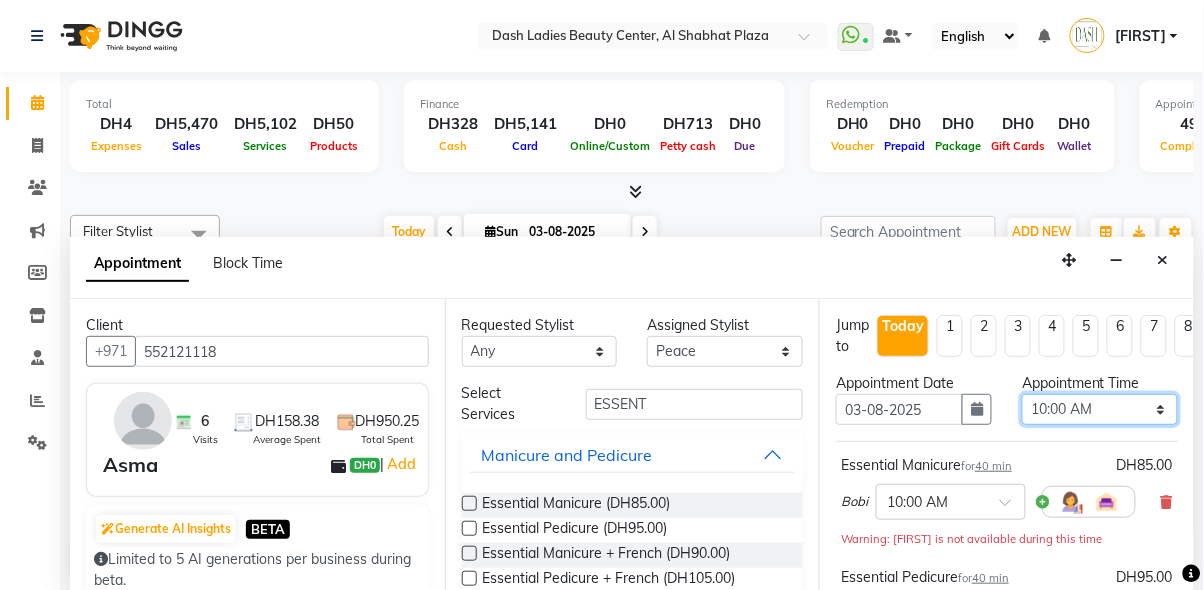 click on "Select 10:00 AM 10:15 AM 10:30 AM 10:45 AM 11:00 AM 11:15 AM 11:30 AM 11:45 AM 12:00 PM 12:15 PM 12:30 PM 12:45 PM 01:00 PM 01:15 PM 01:30 PM 01:45 PM 02:00 PM 02:15 PM 02:30 PM 02:45 PM 03:00 PM 03:15 PM 03:30 PM 03:45 PM 04:00 PM 04:15 PM 04:30 PM 04:45 PM 05:00 PM 05:15 PM 05:30 PM 05:45 PM 06:00 PM 06:15 PM 06:30 PM 06:45 PM 07:00 PM 07:15 PM 07:30 PM 07:45 PM 08:00 PM 08:15 PM 08:30 PM 08:45 PM 09:00 PM 09:15 PM 09:30 PM 09:45 PM 10:00 PM" at bounding box center (1100, 409) 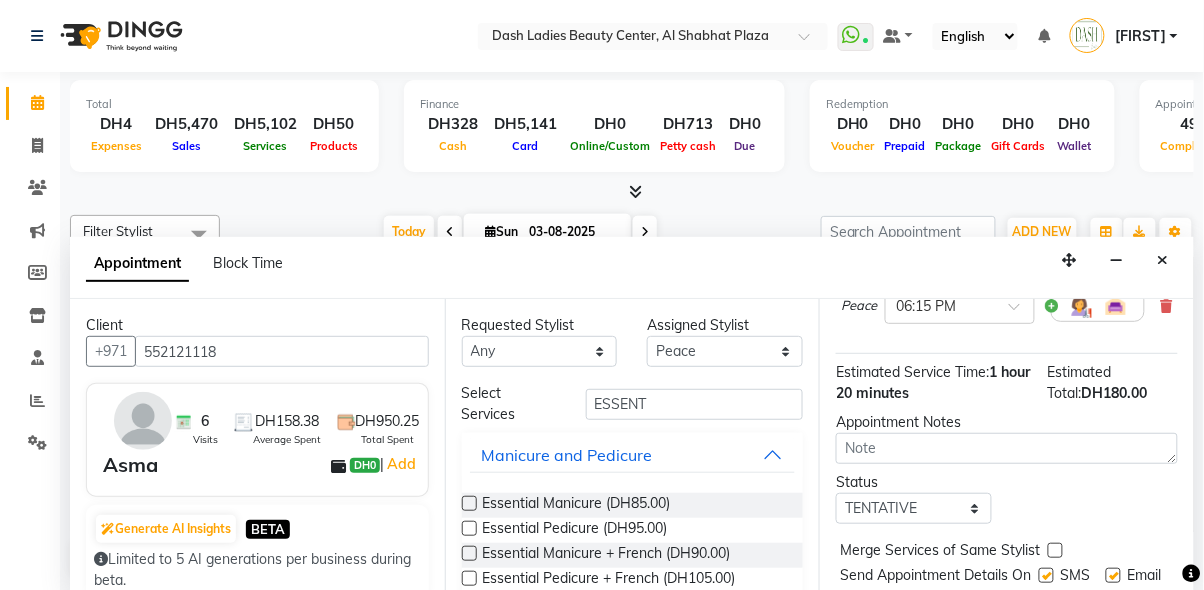 scroll, scrollTop: 289, scrollLeft: 0, axis: vertical 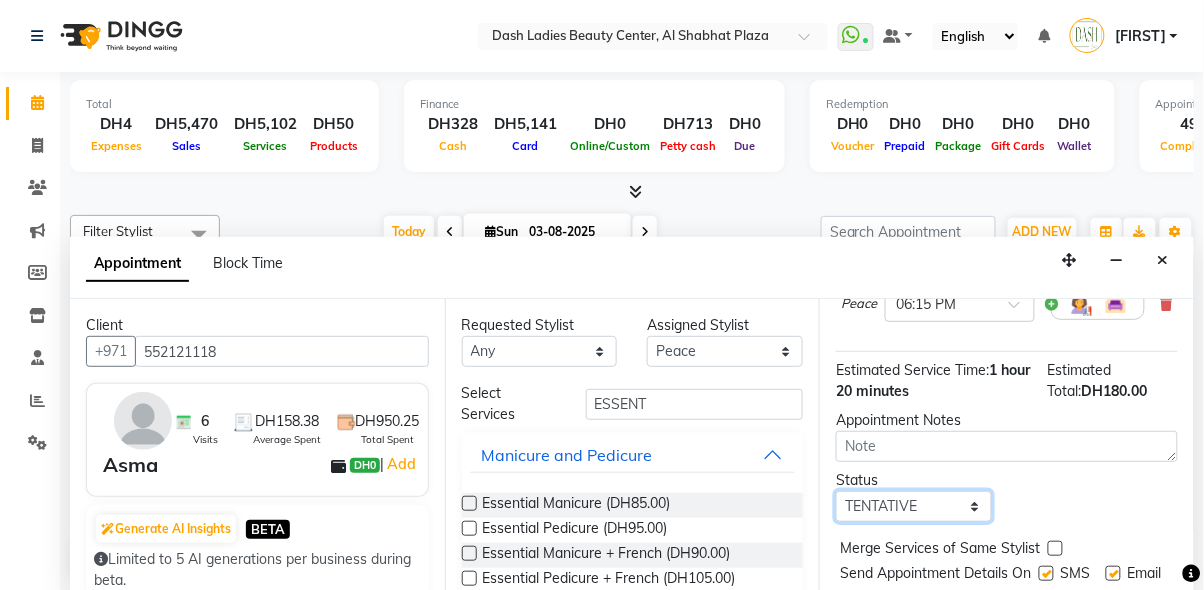 click on "Select TENTATIVE CONFIRM CHECK-IN UPCOMING" at bounding box center (914, 506) 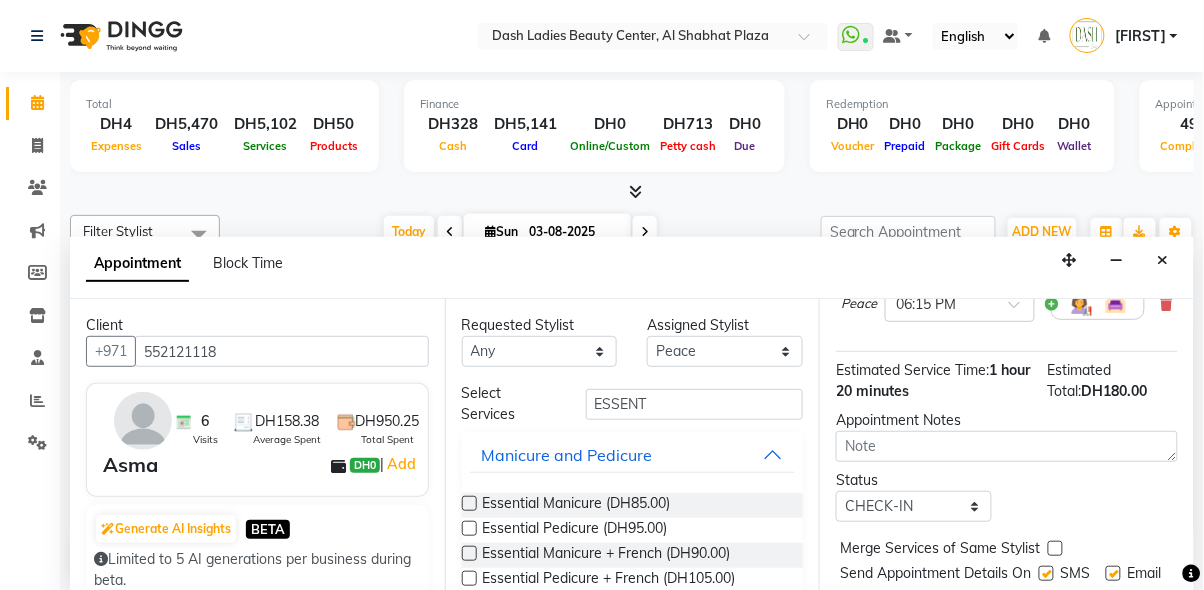 click at bounding box center (1055, 548) 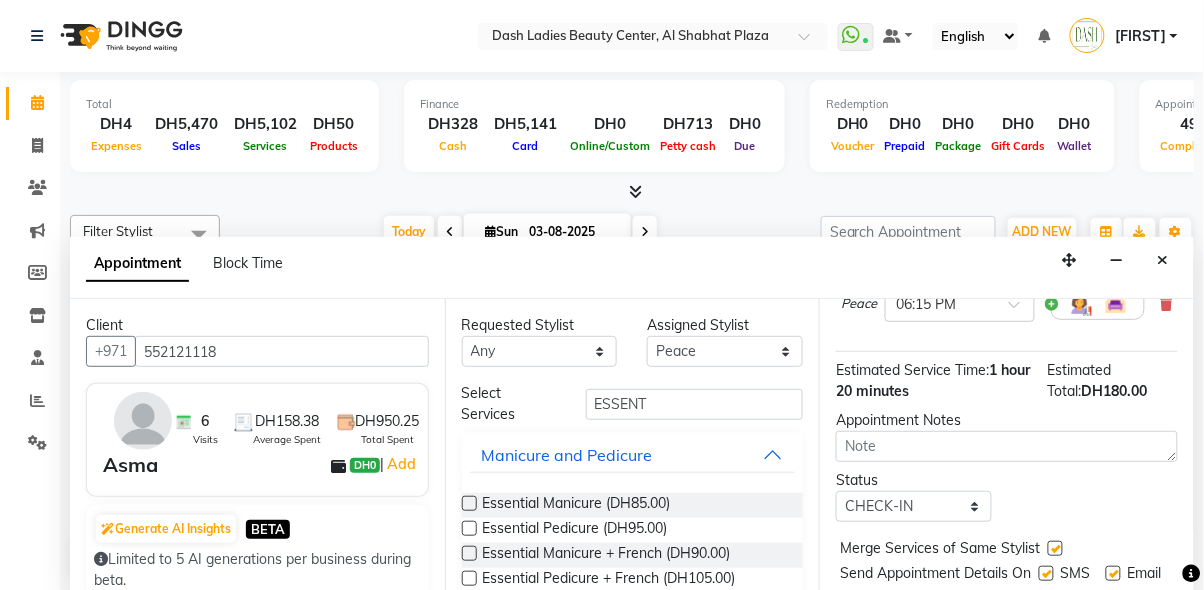 click at bounding box center (1046, 573) 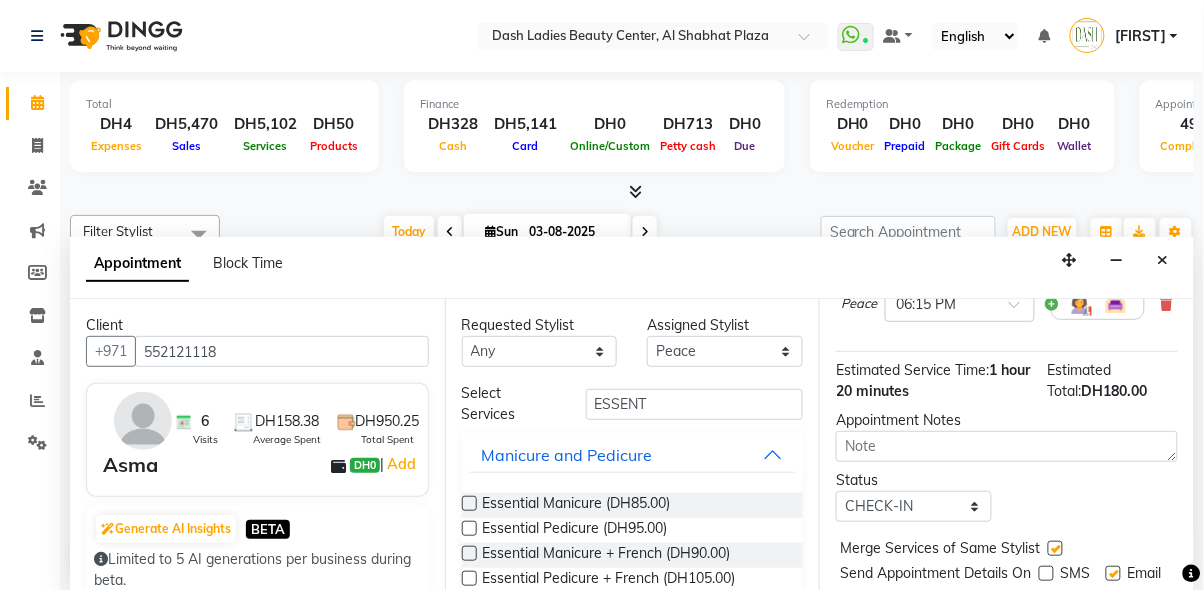 click at bounding box center (1113, 573) 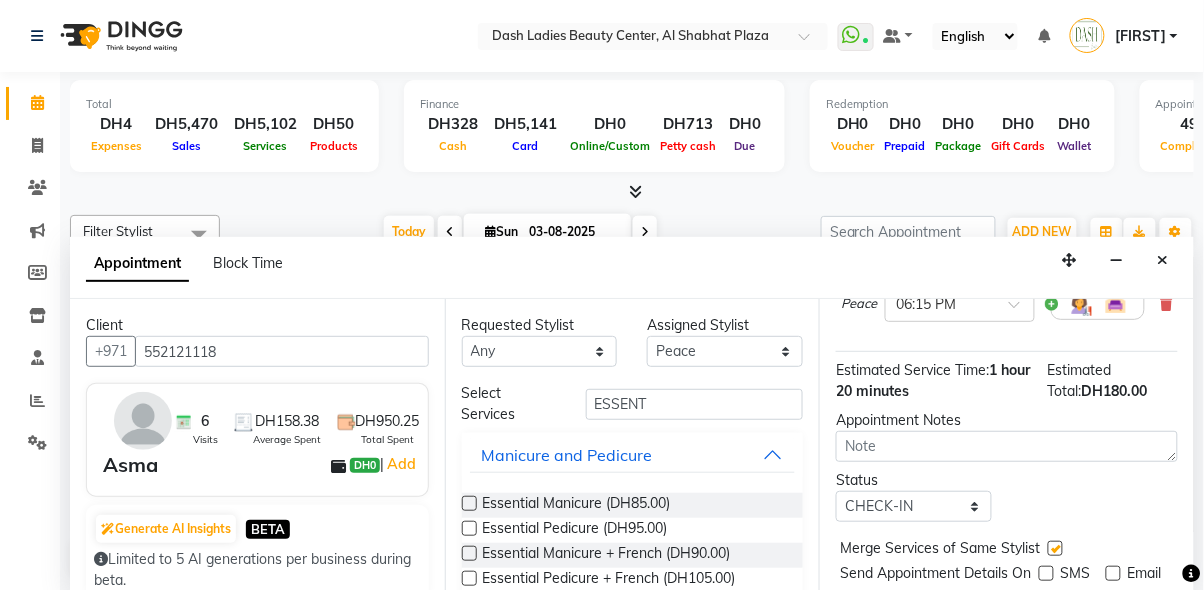 click on "Book" at bounding box center (1007, 614) 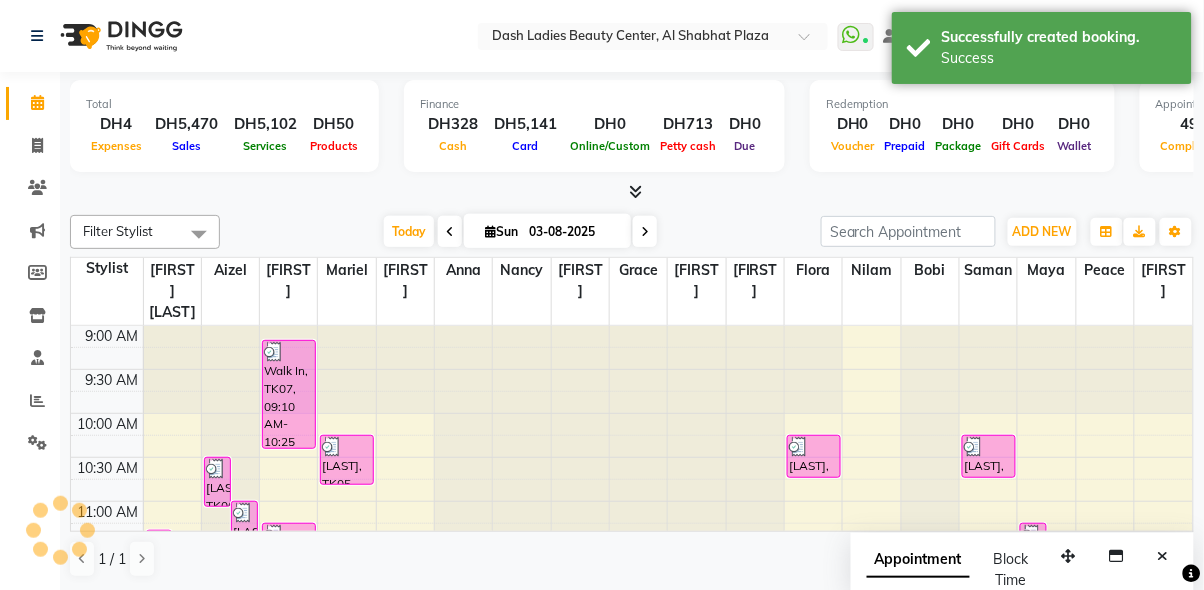 scroll, scrollTop: 0, scrollLeft: 0, axis: both 